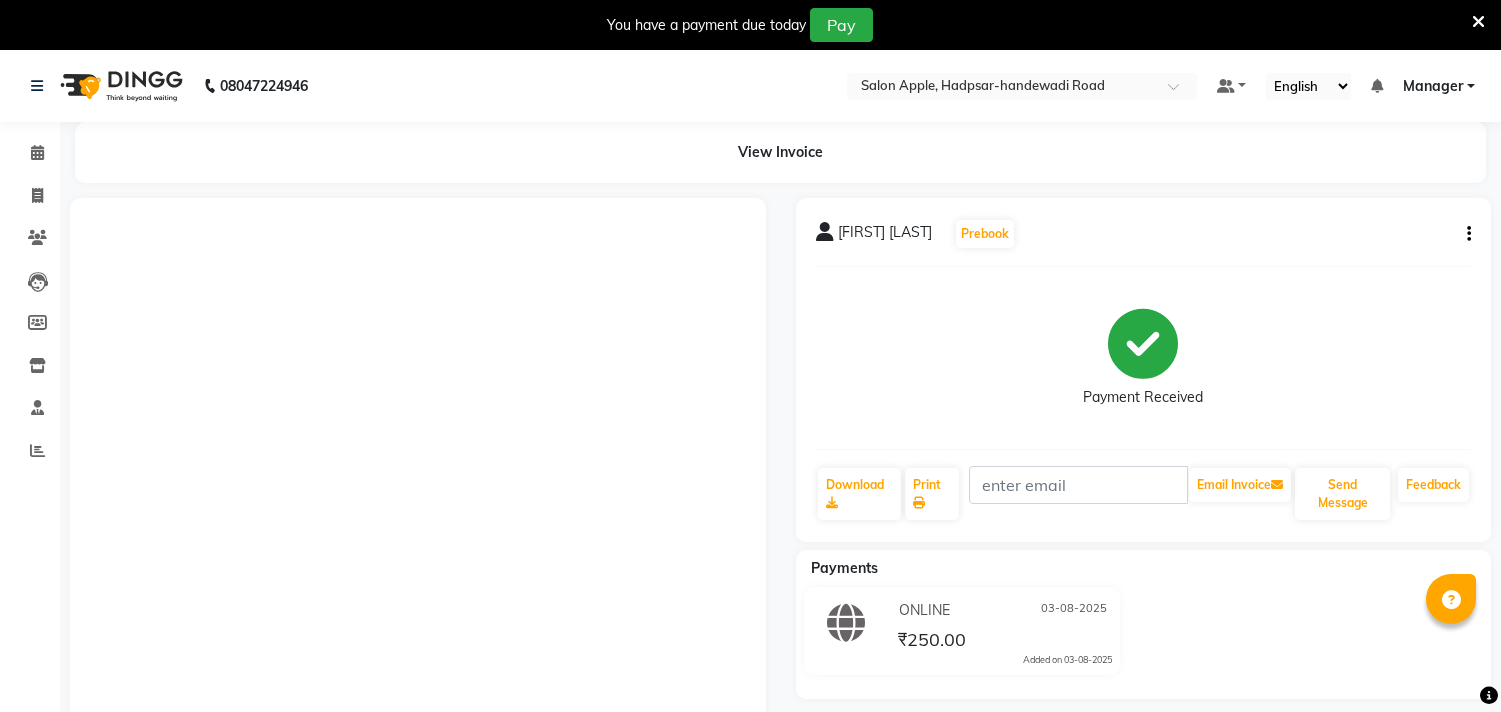 scroll, scrollTop: 68, scrollLeft: 0, axis: vertical 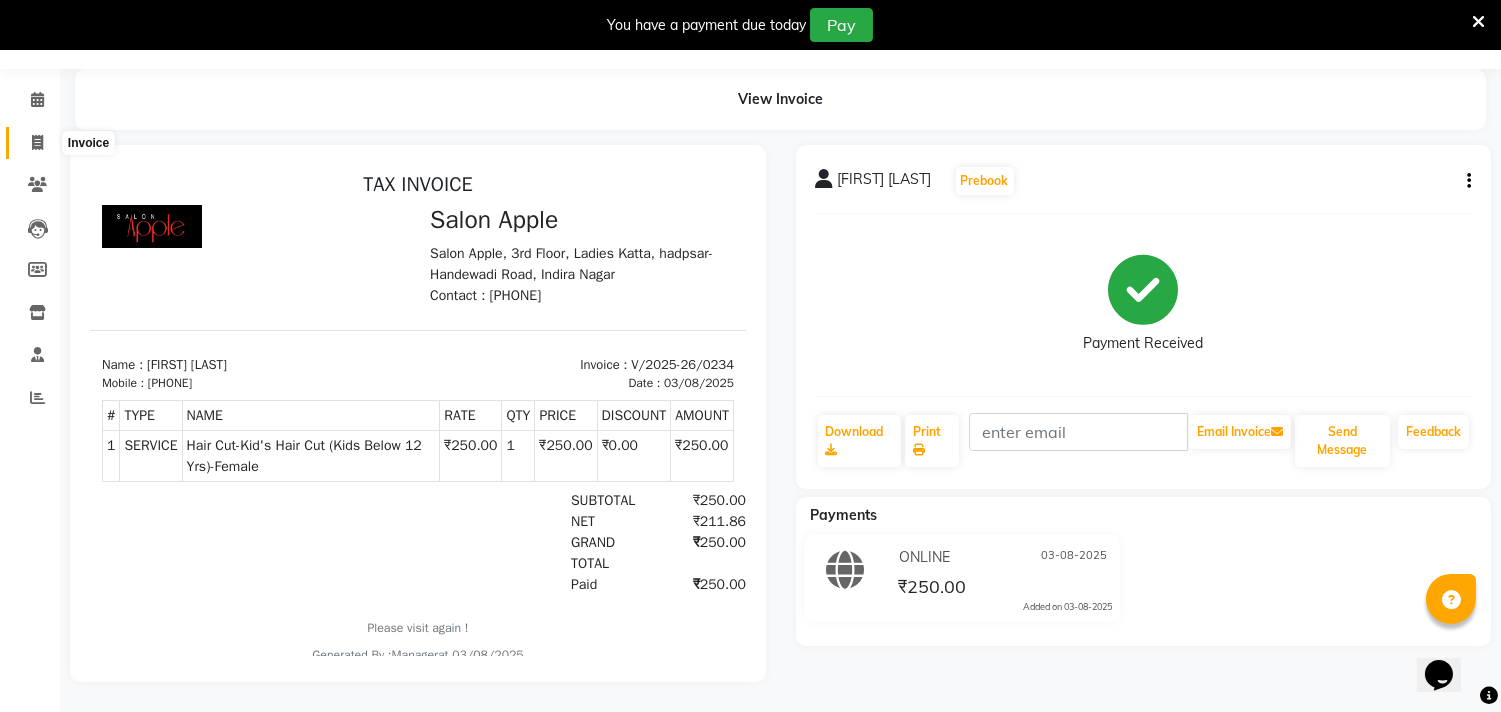 click 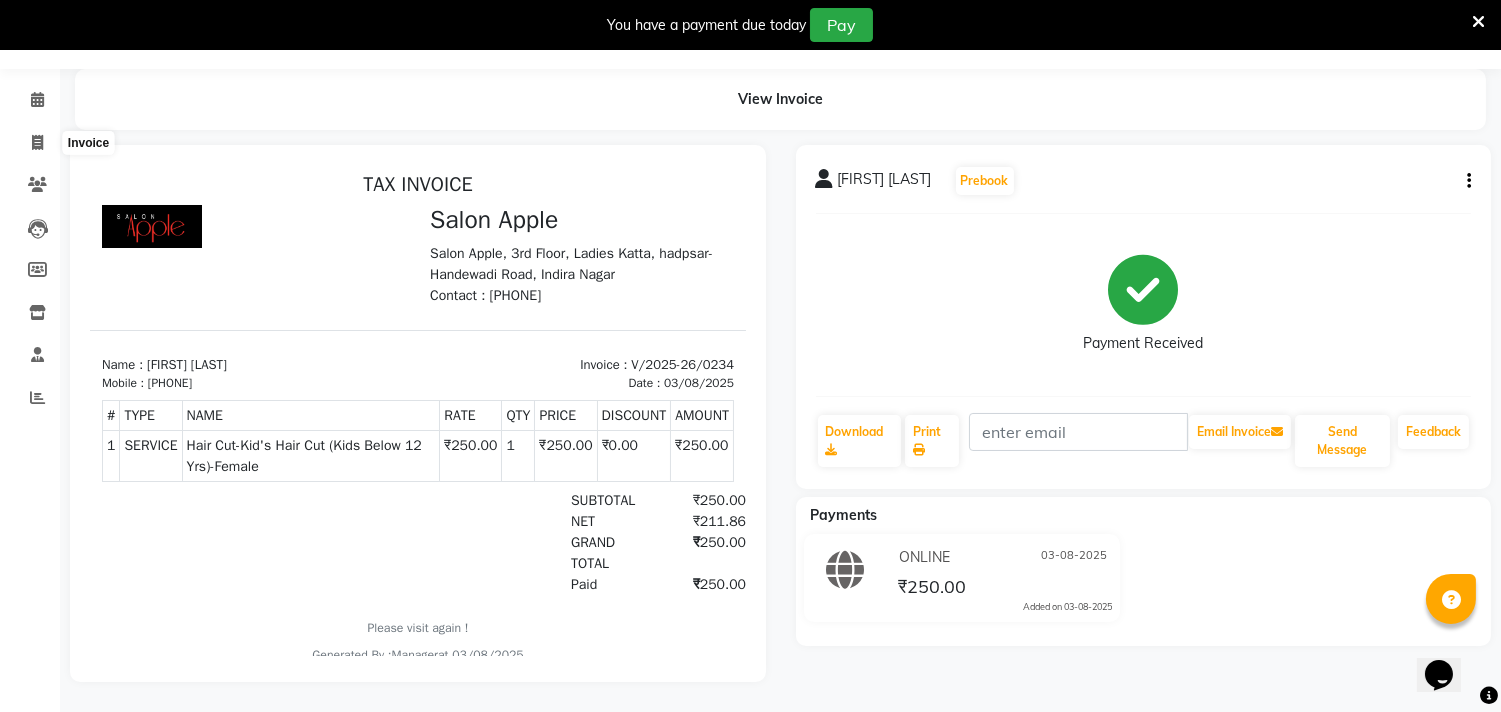 select on "7195" 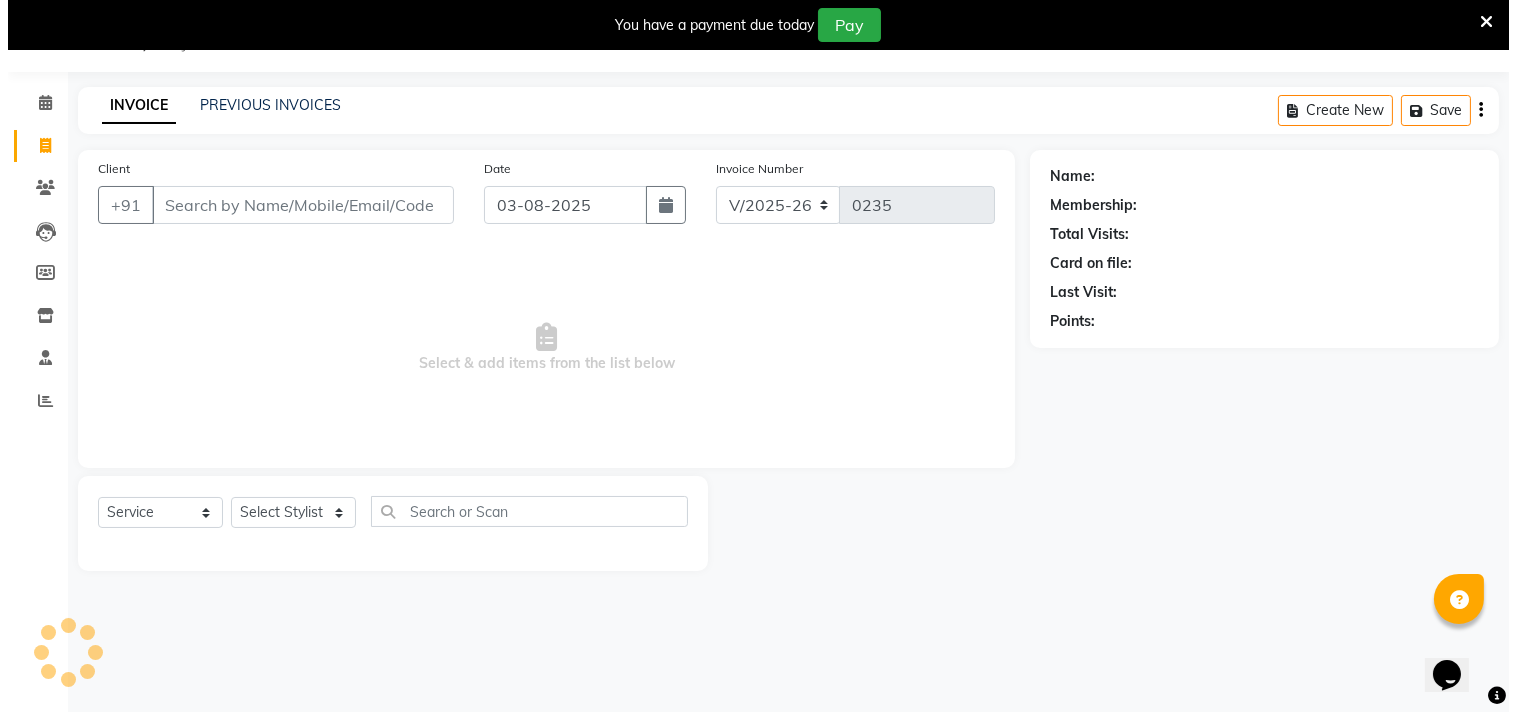 scroll, scrollTop: 50, scrollLeft: 0, axis: vertical 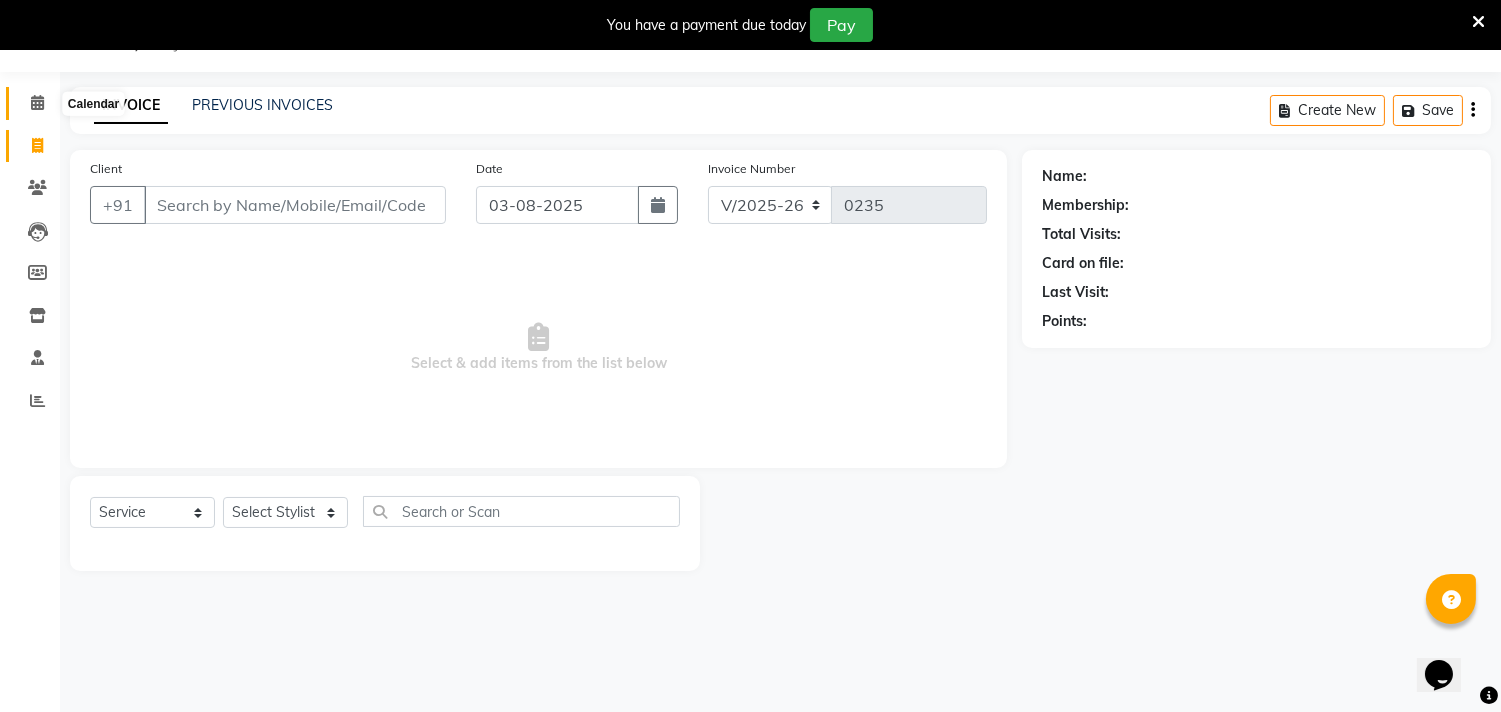 click 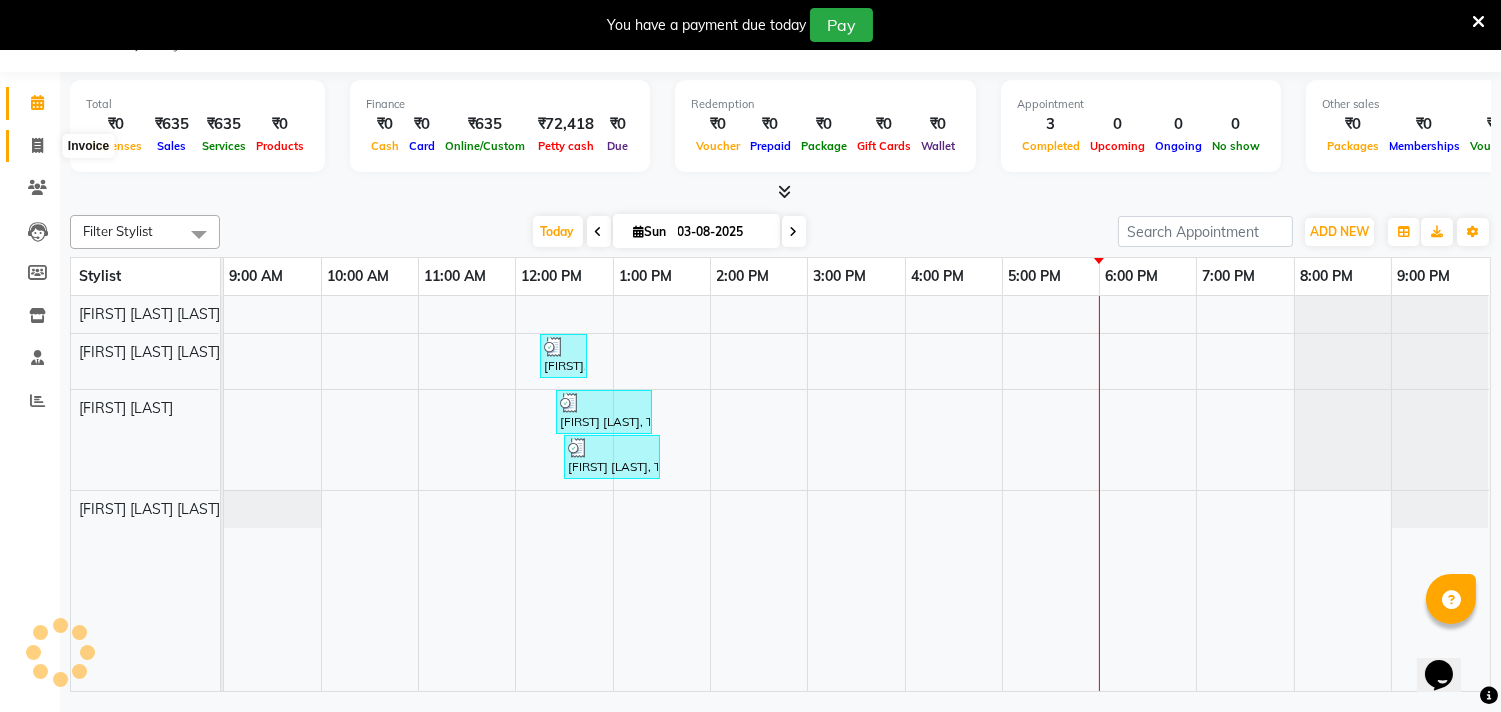 click 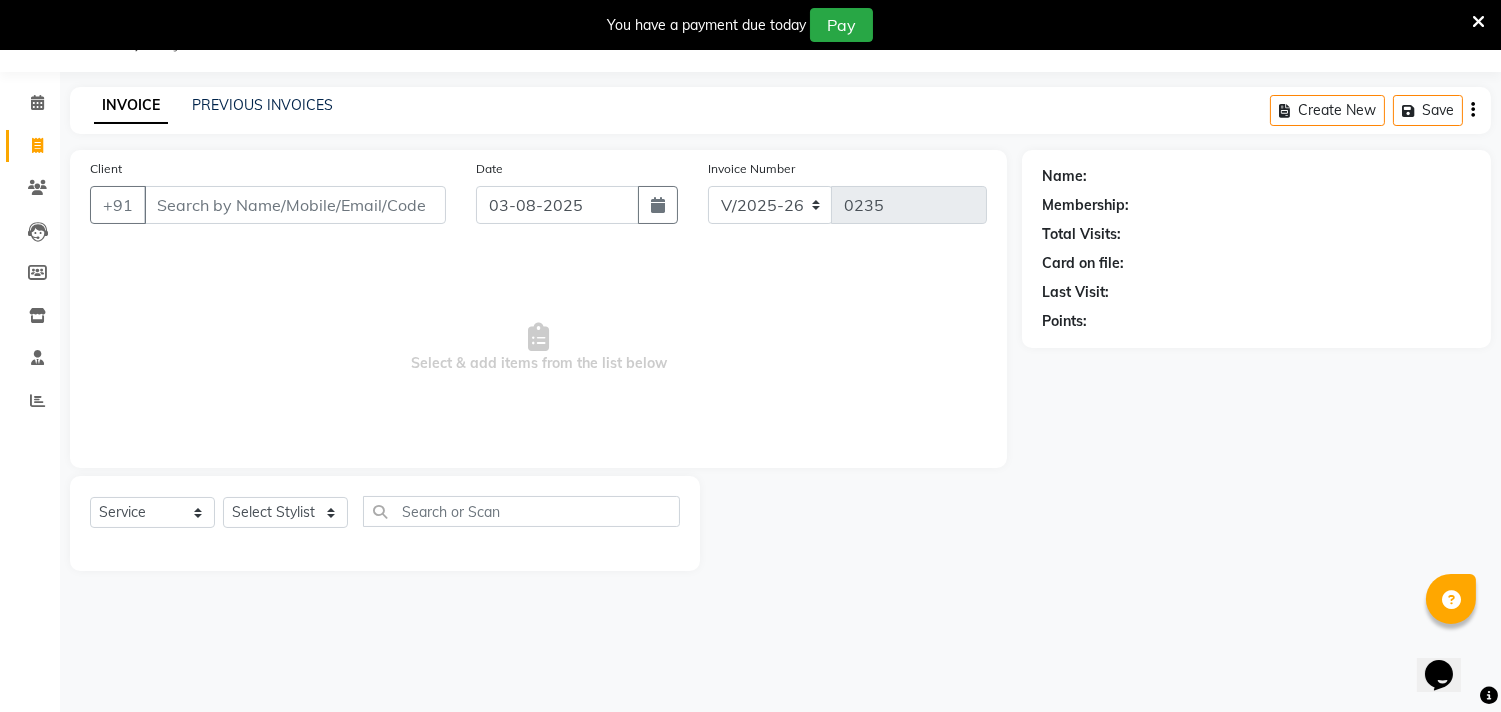 click on "Client" at bounding box center [295, 205] 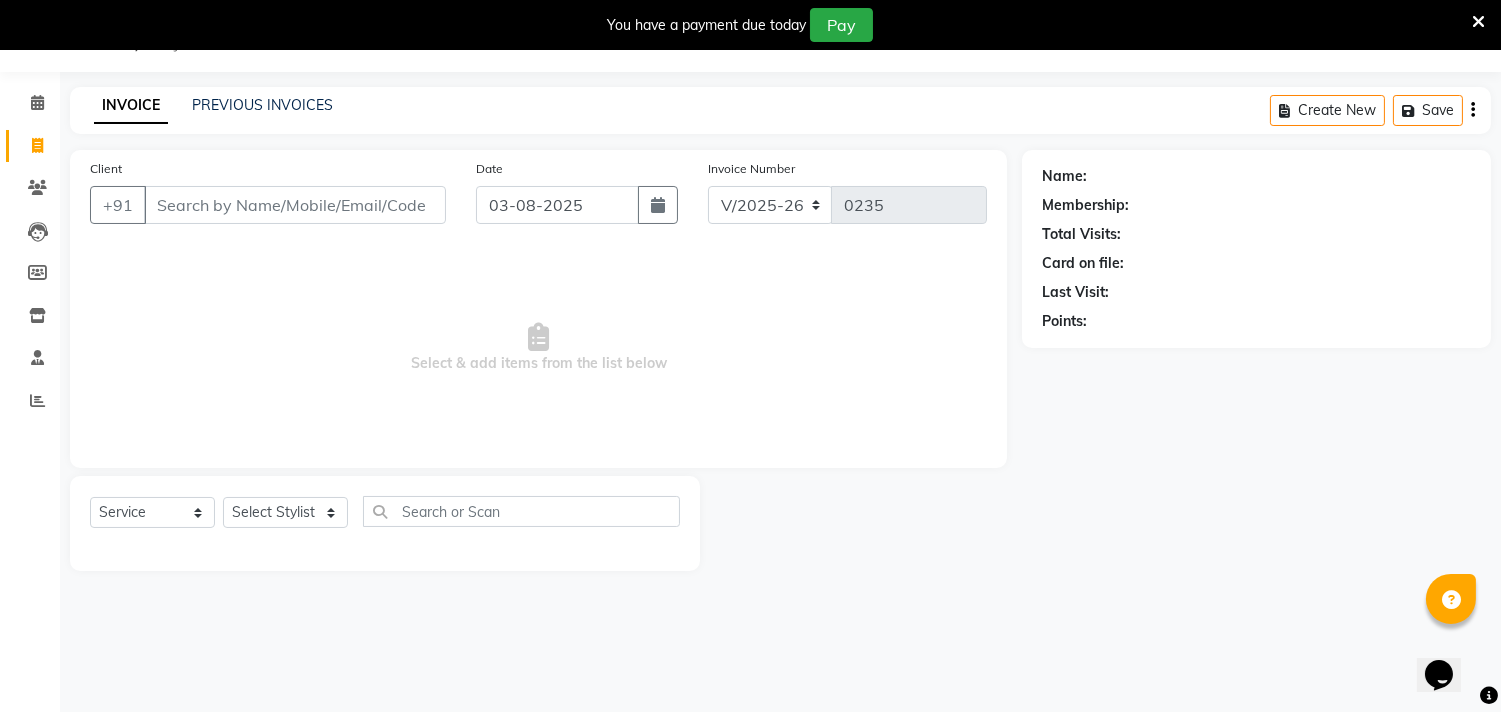 drag, startPoint x: 1243, startPoint y: 396, endPoint x: 732, endPoint y: 404, distance: 511.06262 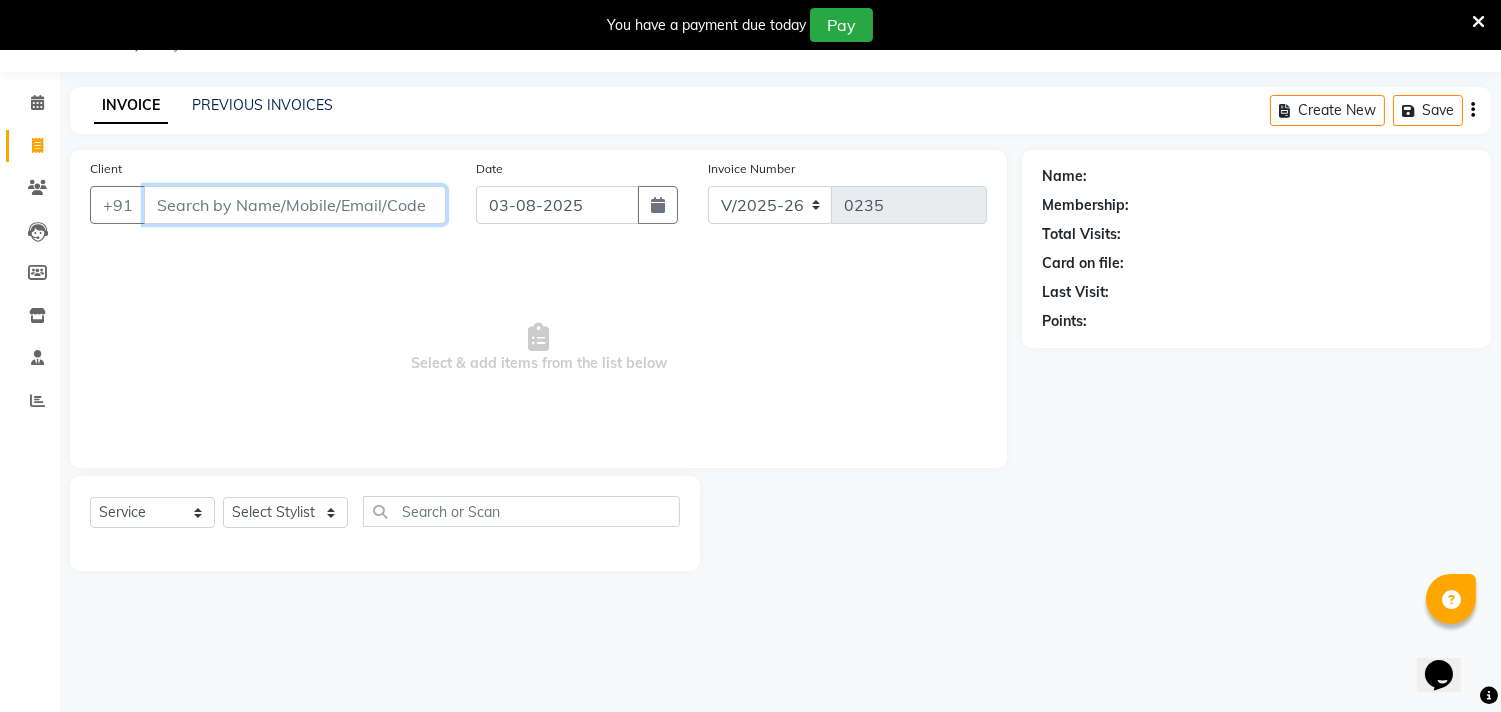 click on "Client" at bounding box center [295, 205] 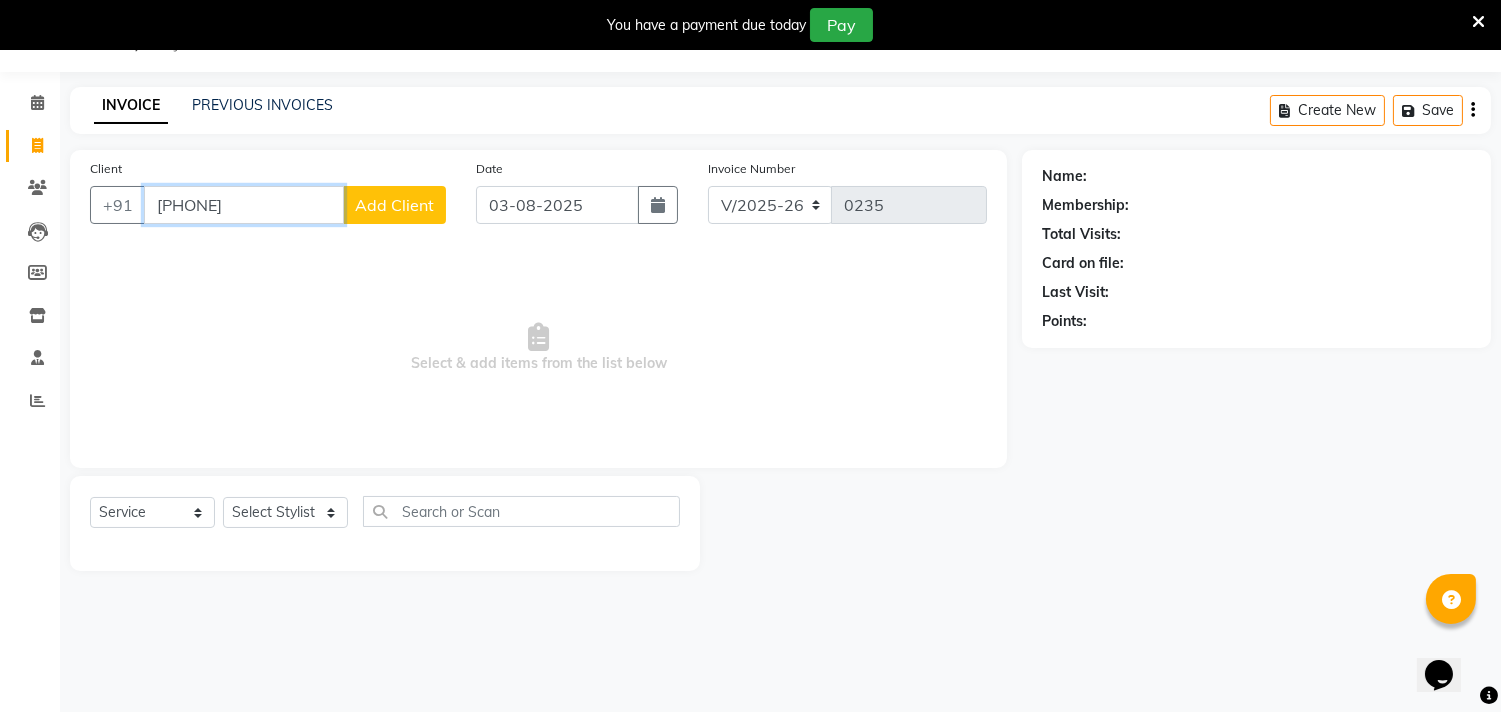type on "[PHONE]" 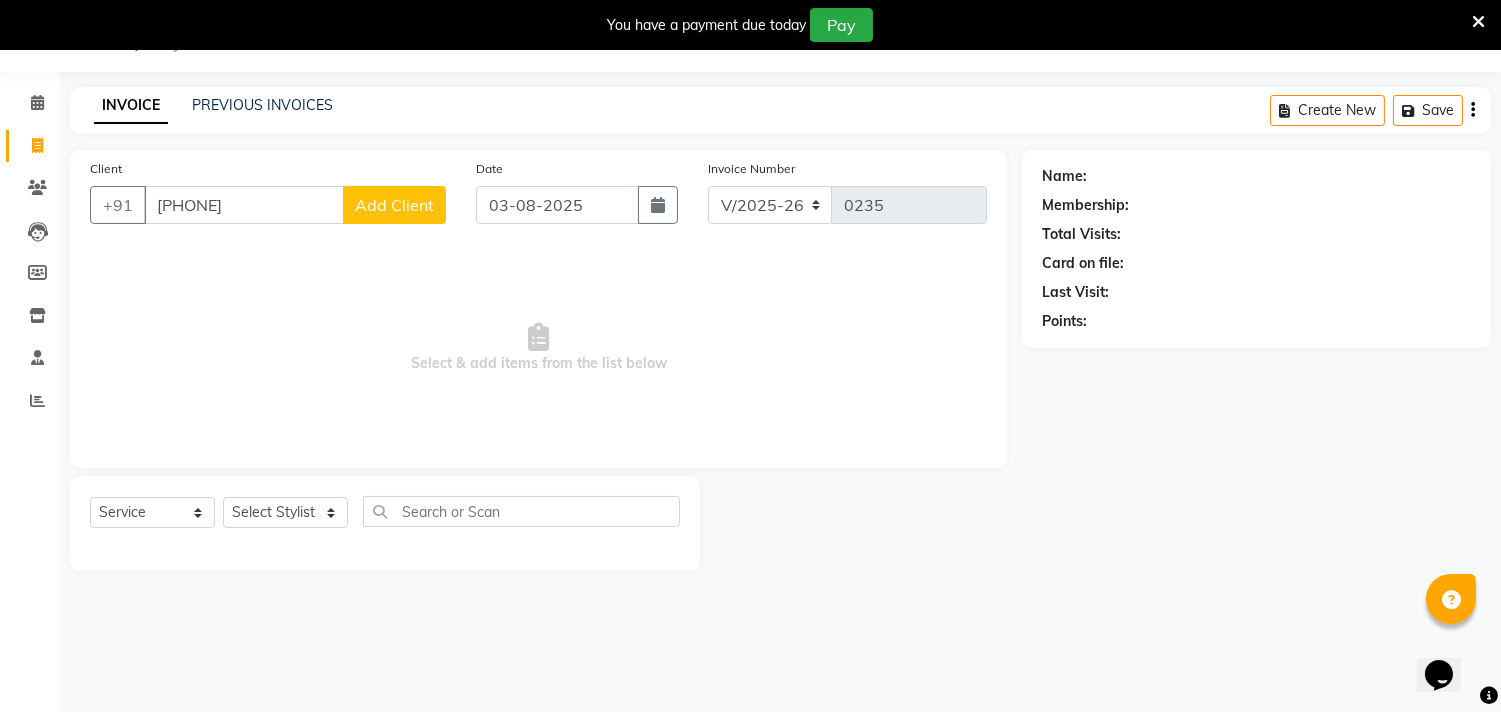 click on "Add Client" 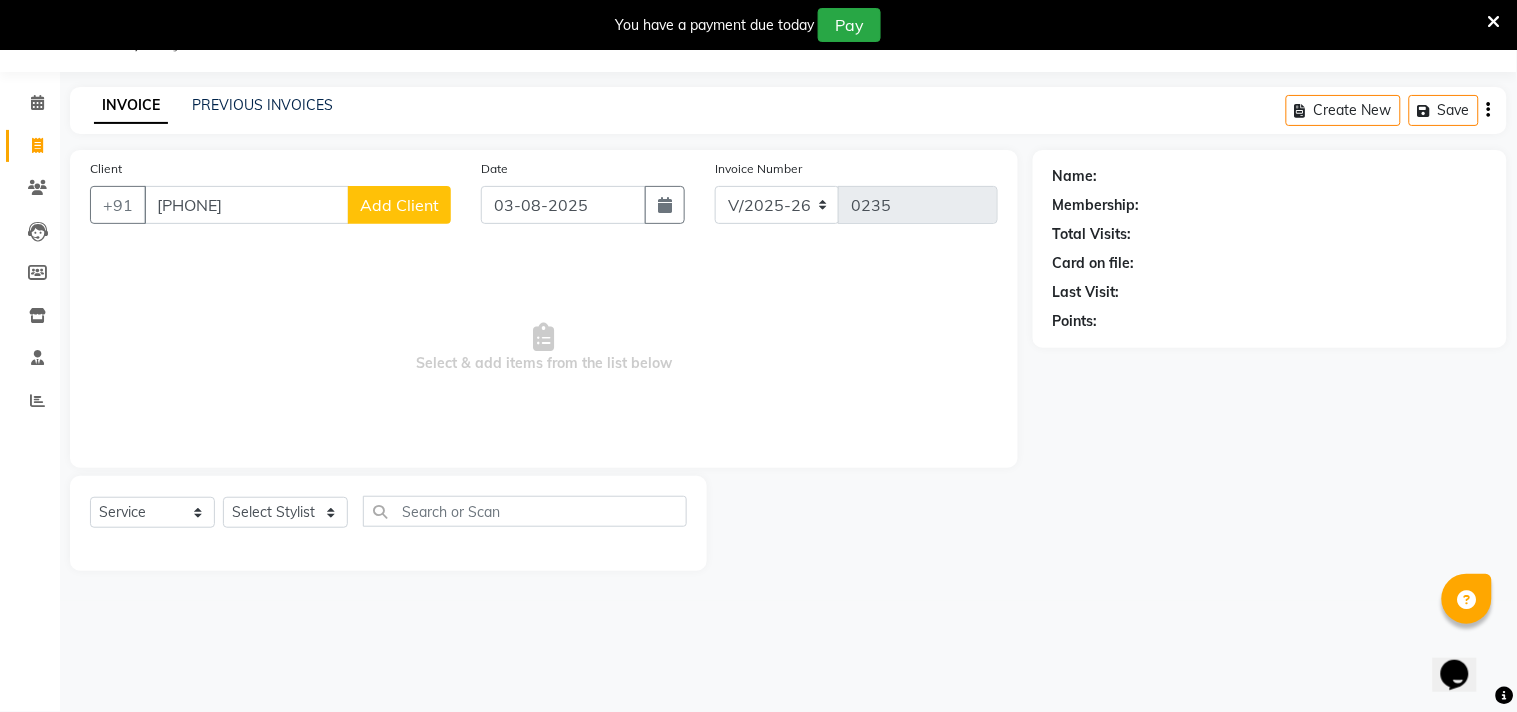 select on "22" 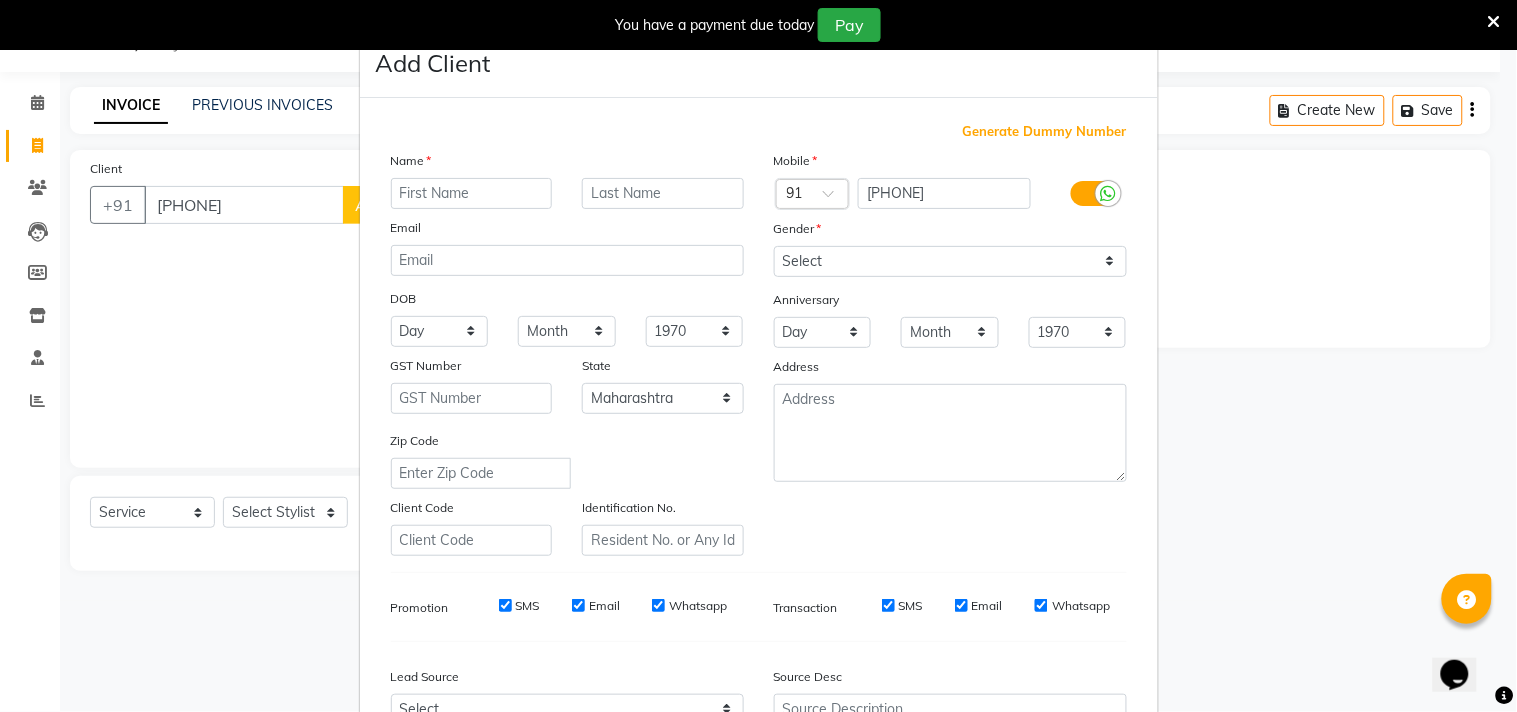 click at bounding box center (472, 193) 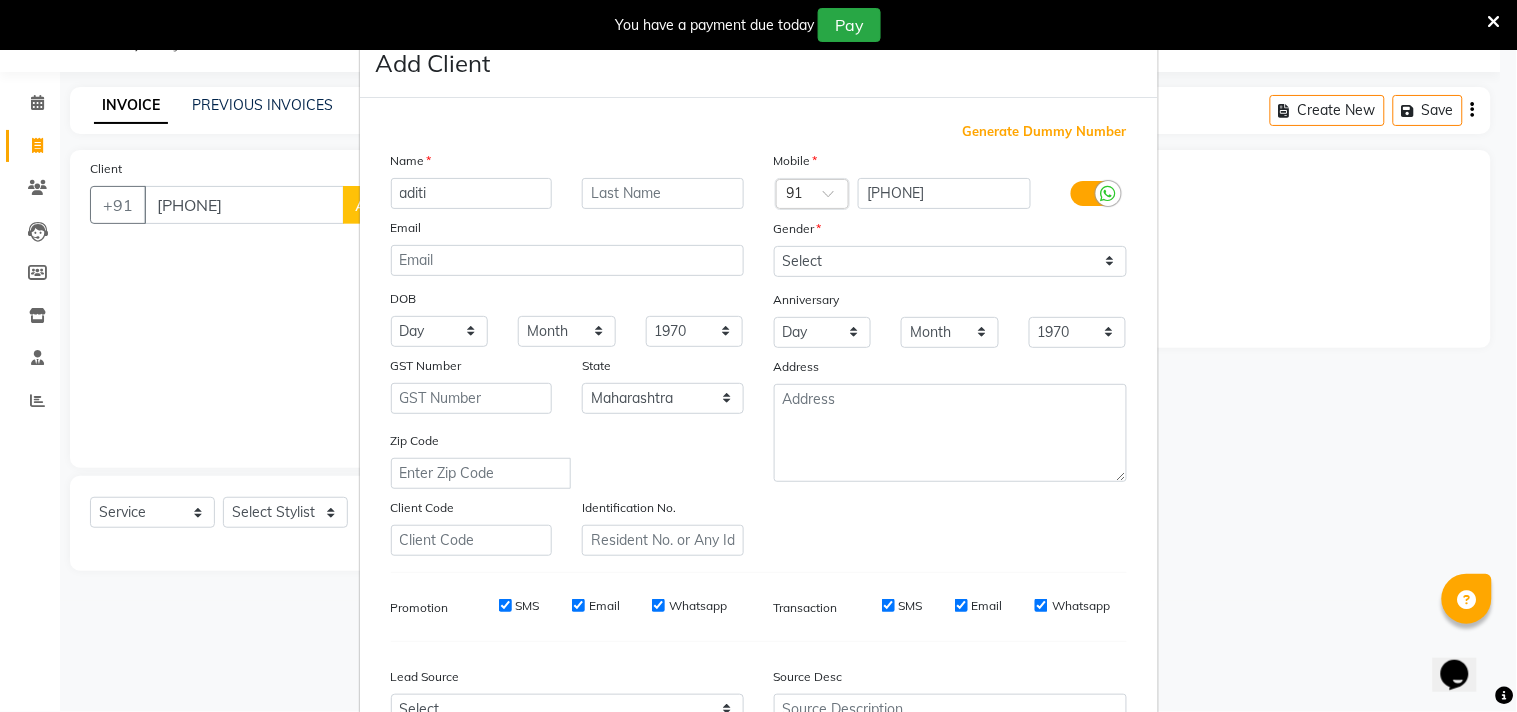 type on "aditi" 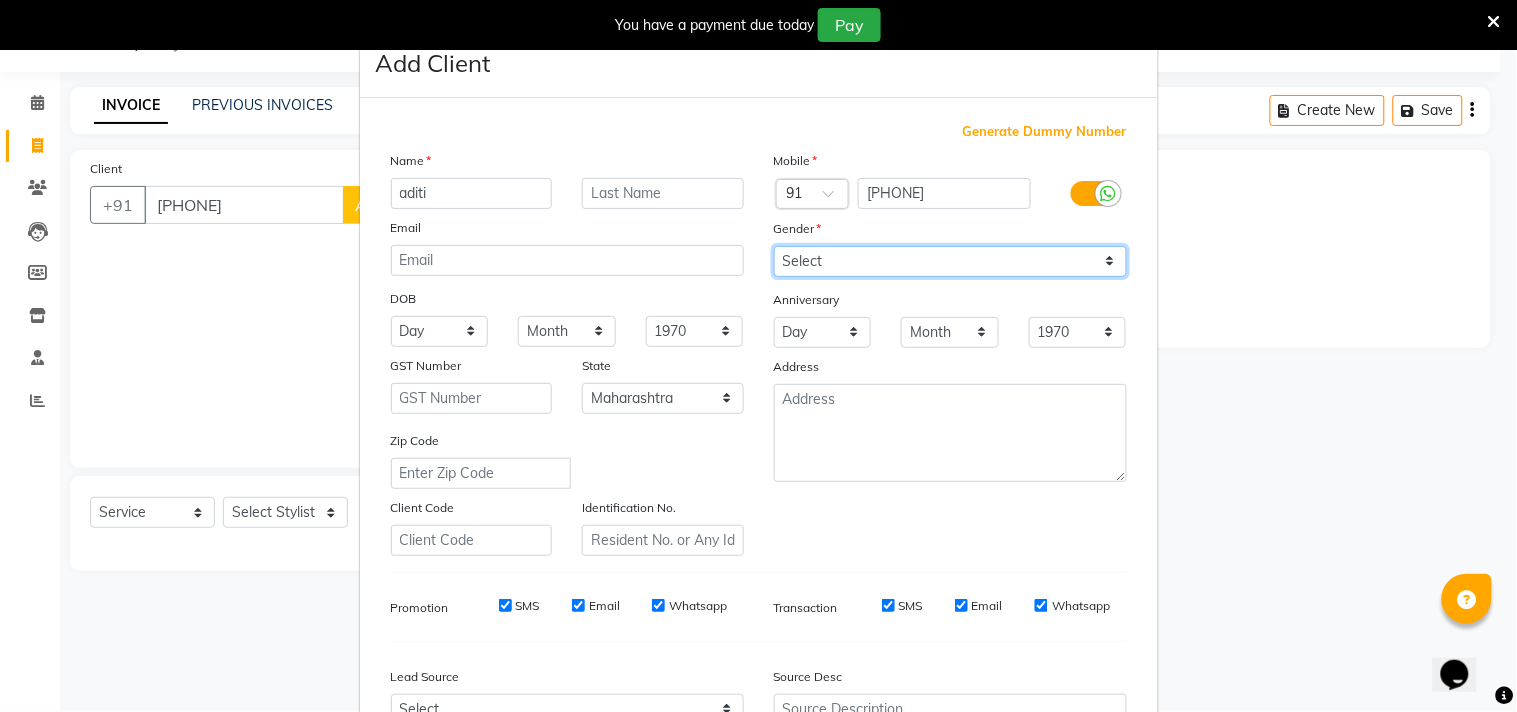 click on "Select Male Female Other Prefer Not To Say" at bounding box center [950, 261] 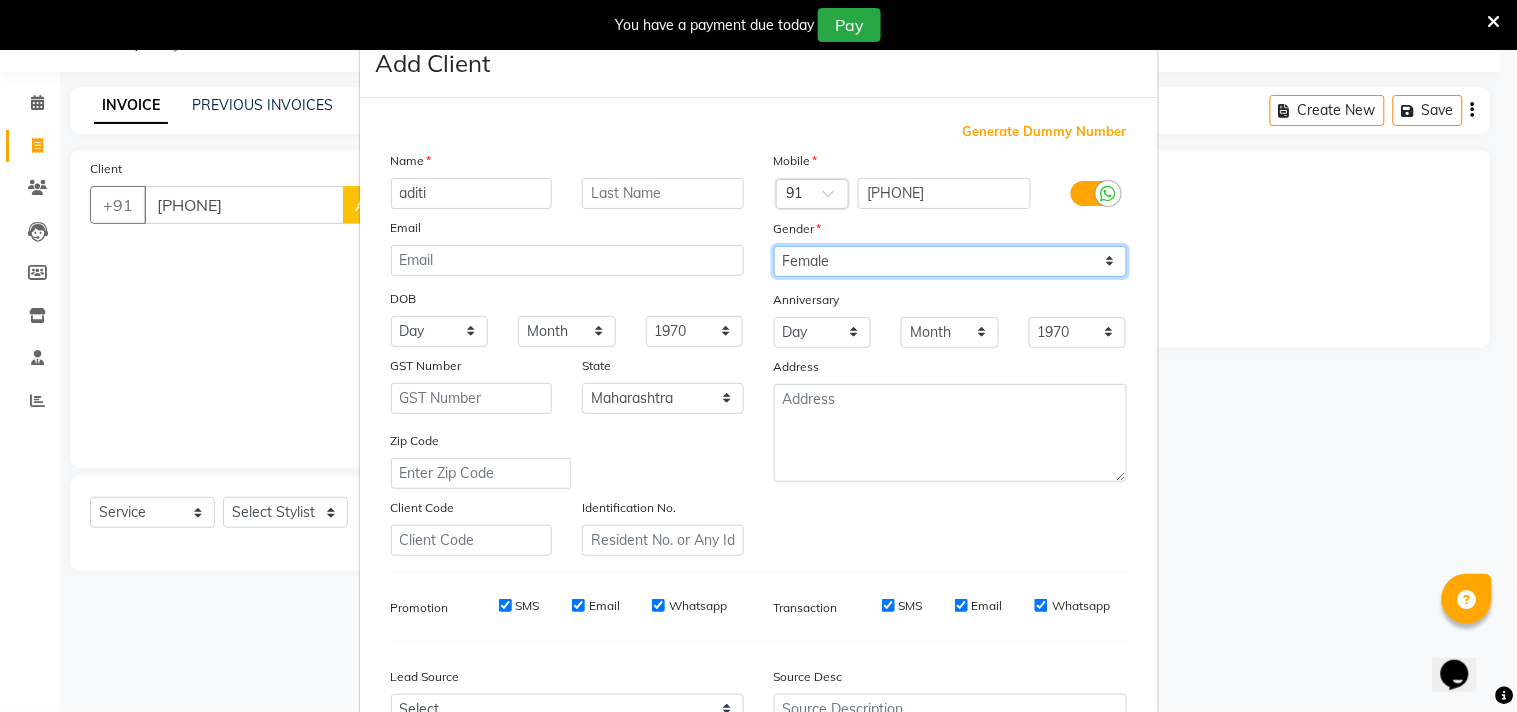click on "Select Male Female Other Prefer Not To Say" at bounding box center (950, 261) 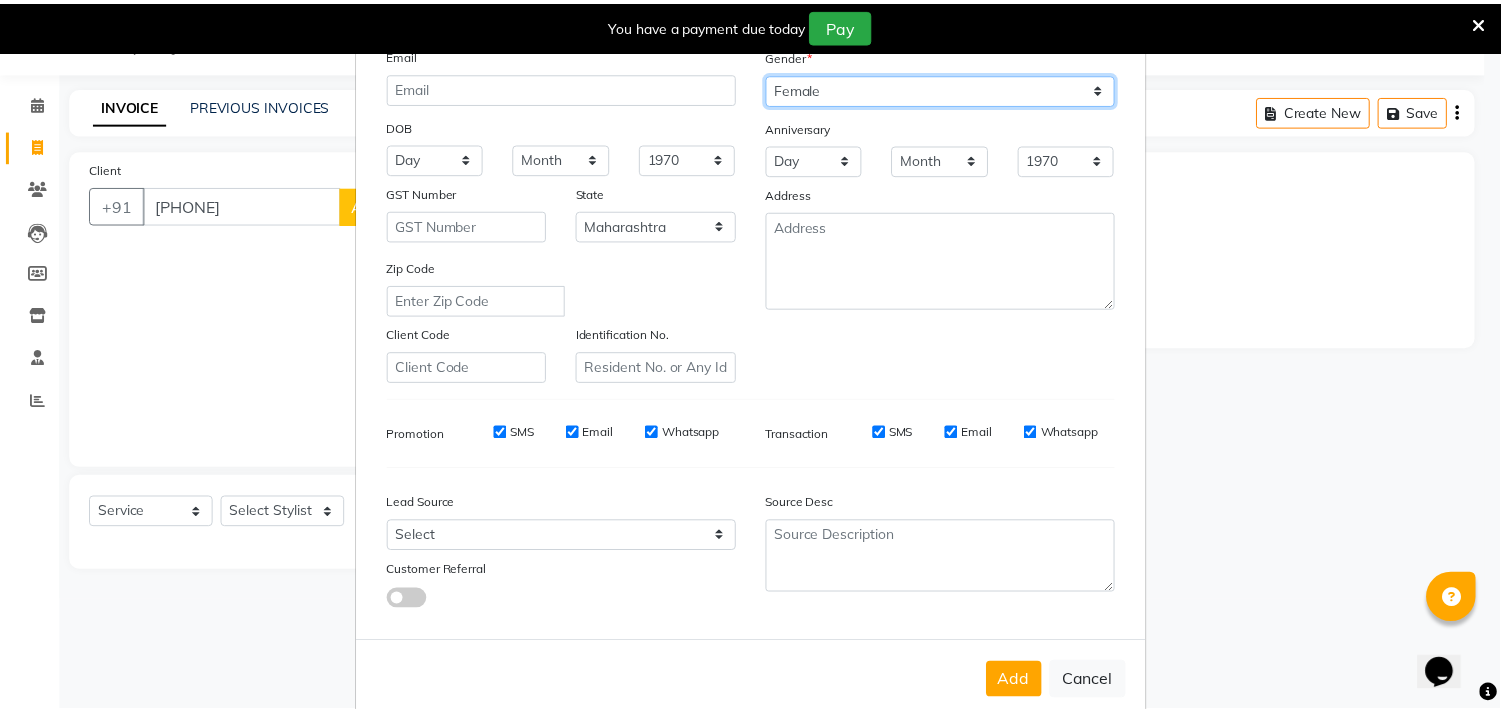 scroll, scrollTop: 212, scrollLeft: 0, axis: vertical 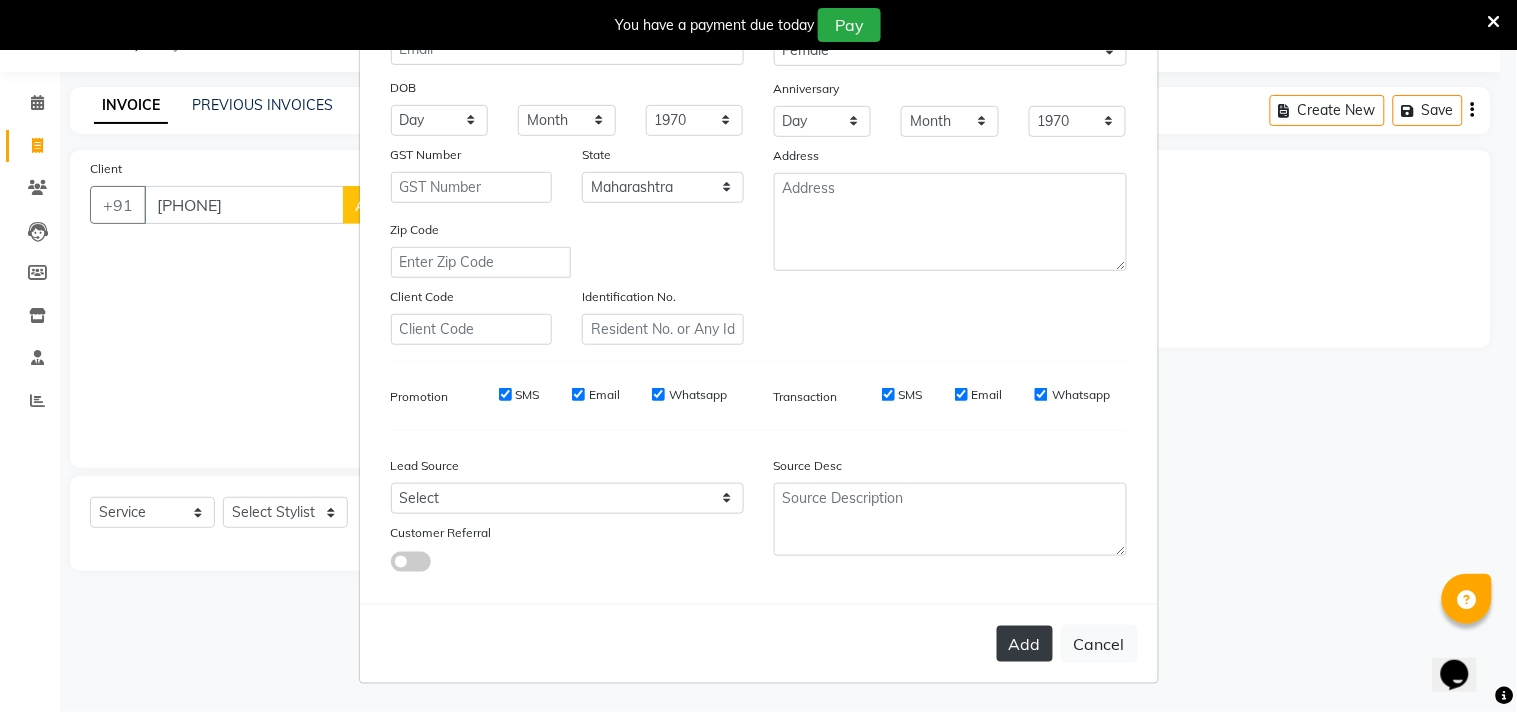 click on "Add" at bounding box center [1025, 644] 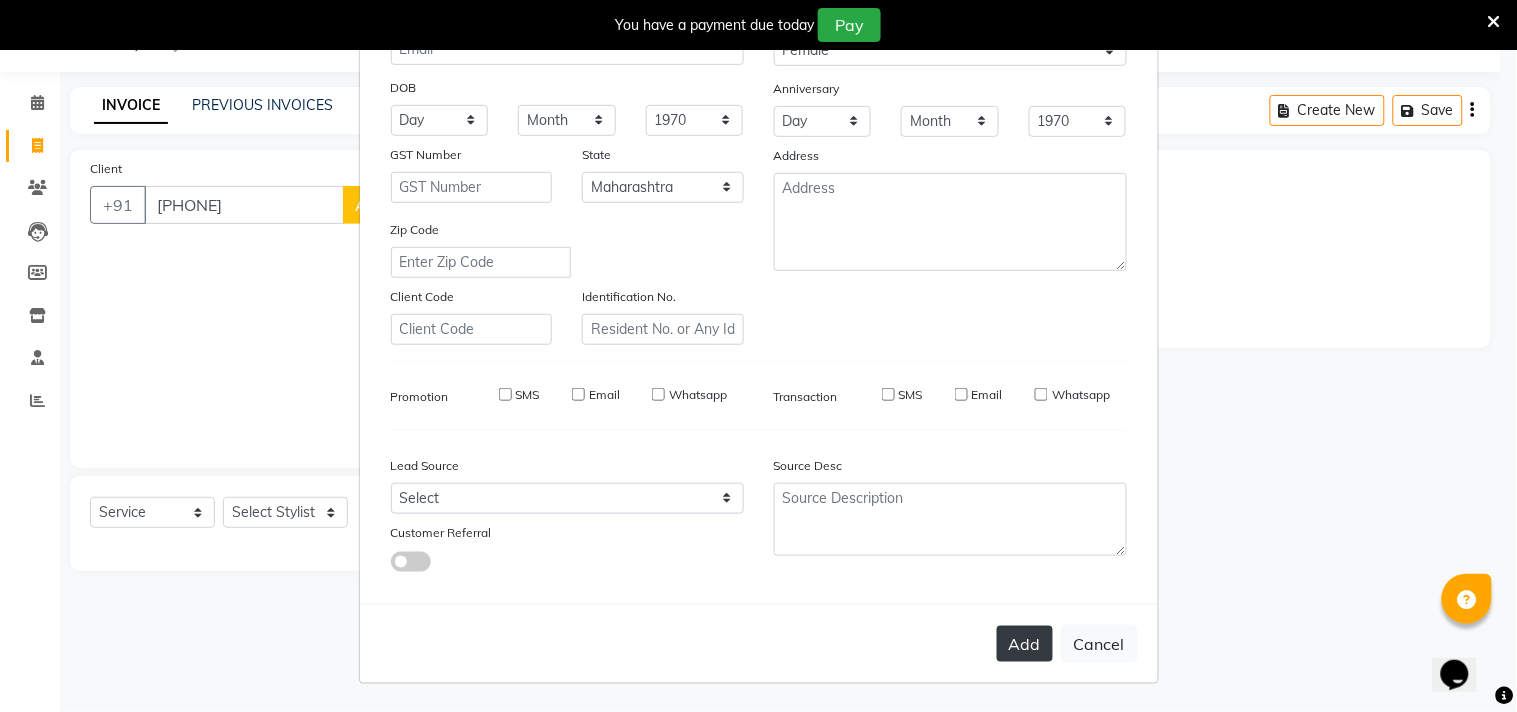 type 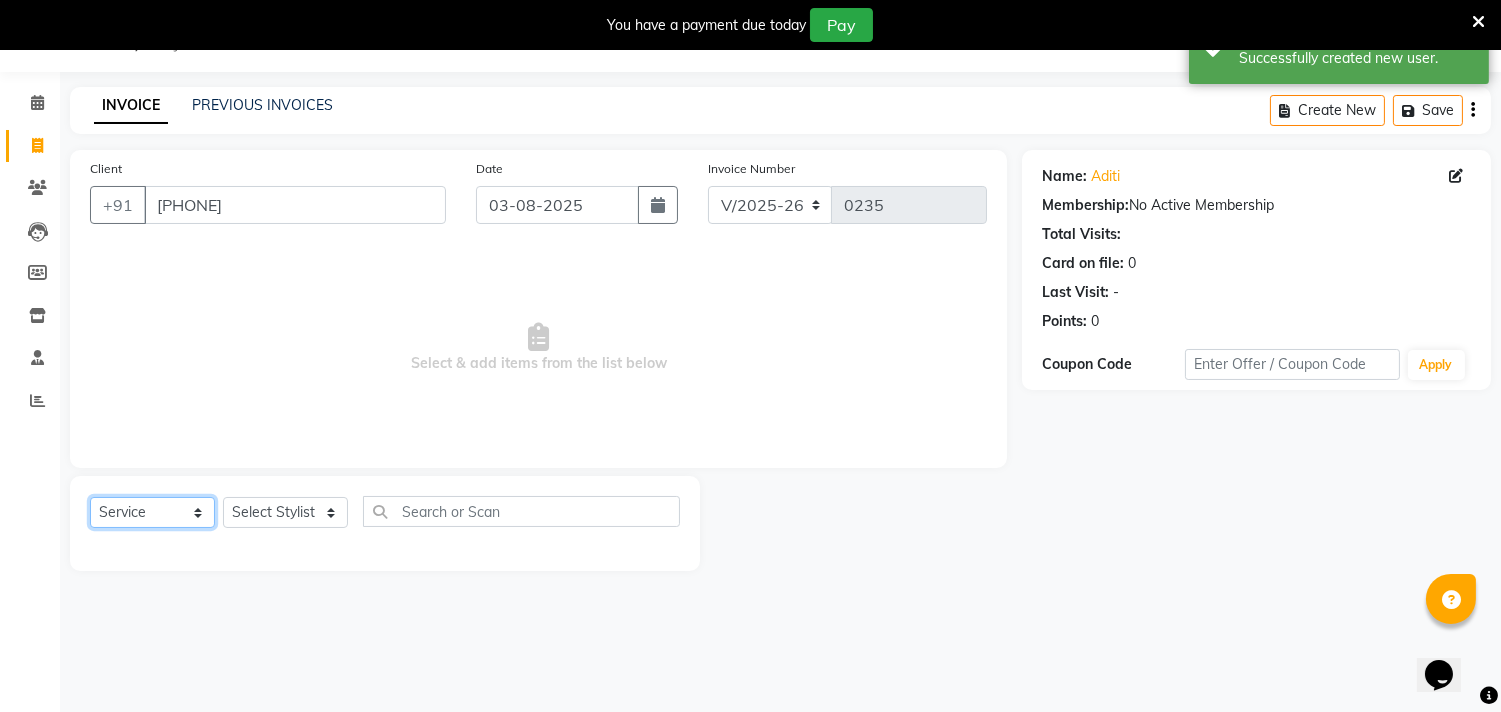 click on "Select  Service  Product  Membership  Package Voucher Prepaid Gift Card" 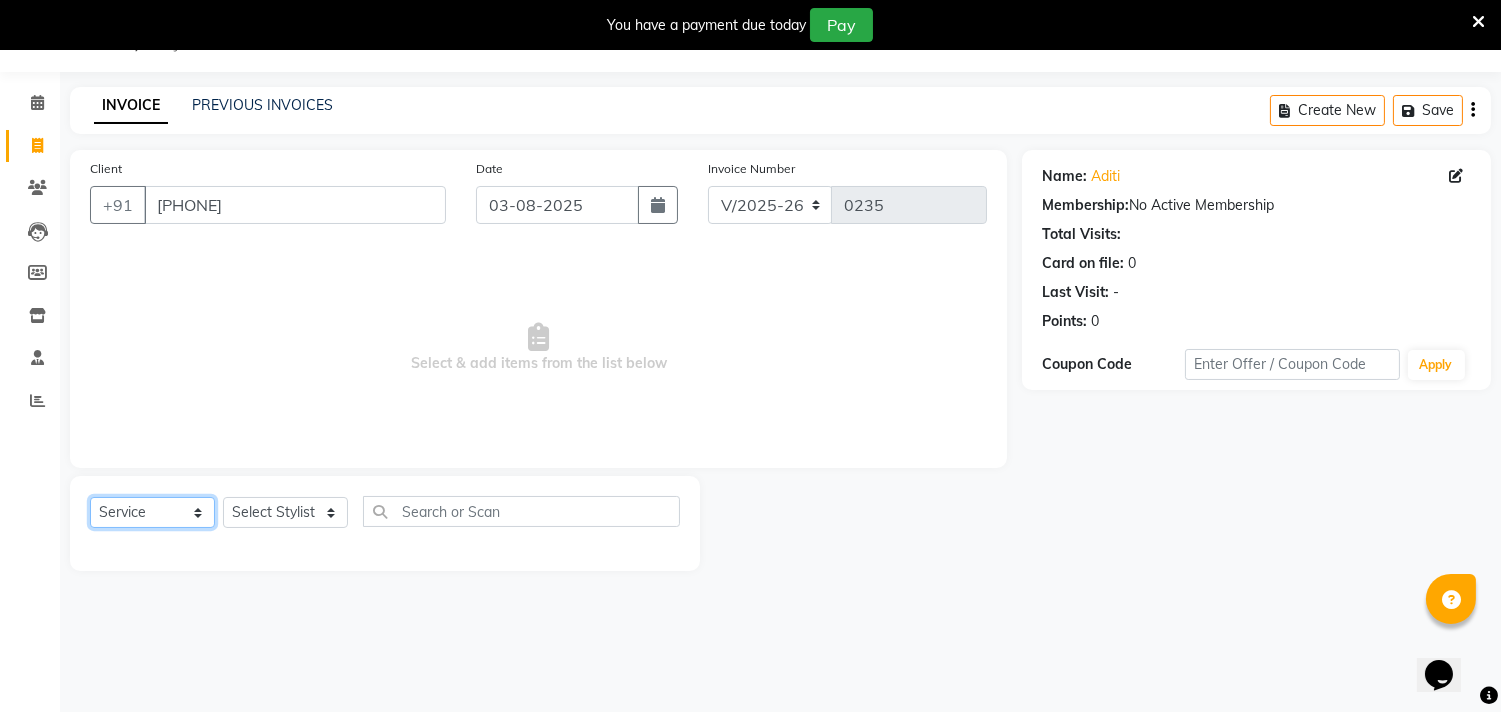click on "Select  Service  Product  Membership  Package Voucher Prepaid Gift Card" 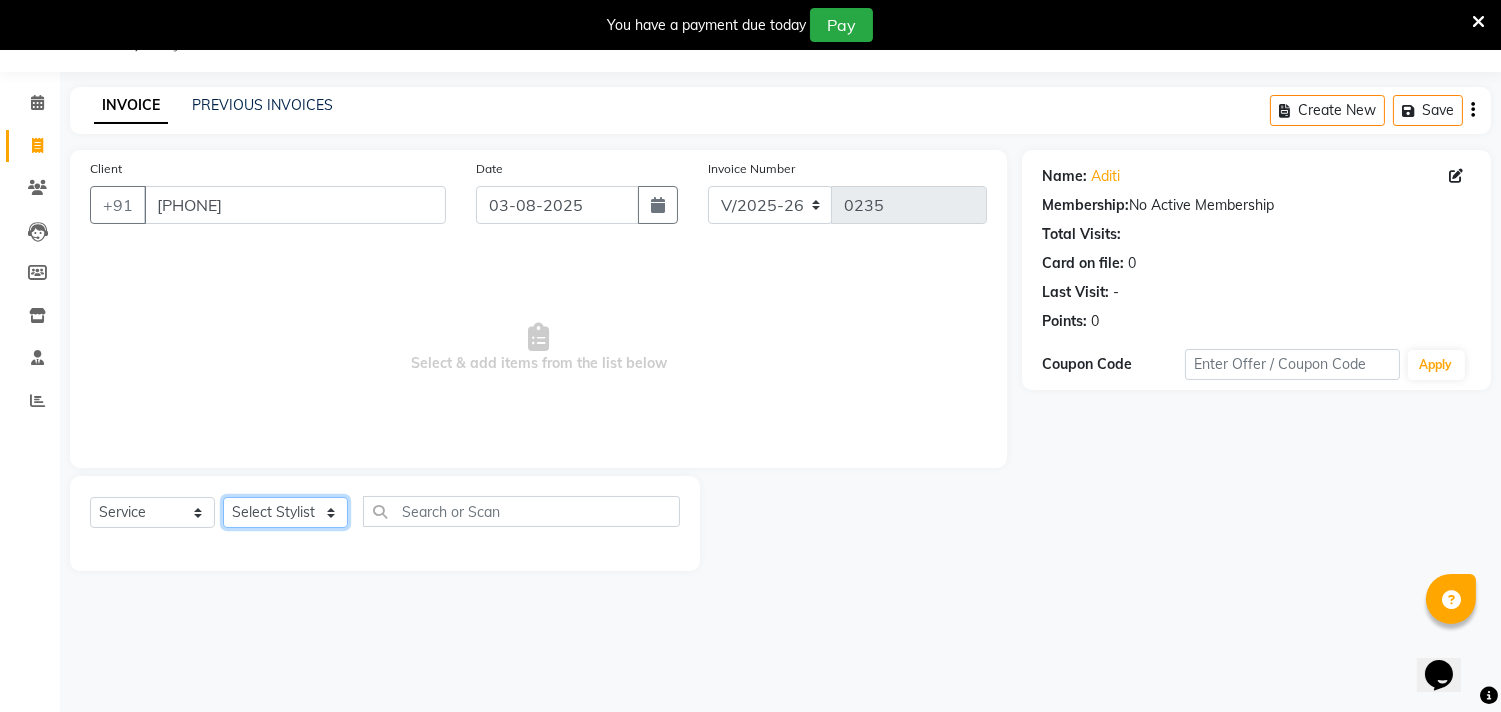click on "Select Stylist [FIRST] [LAST] Manager [FIRST] [LAST] [FIRST] [LAST] [FIRST] [LAST] [LAST]" 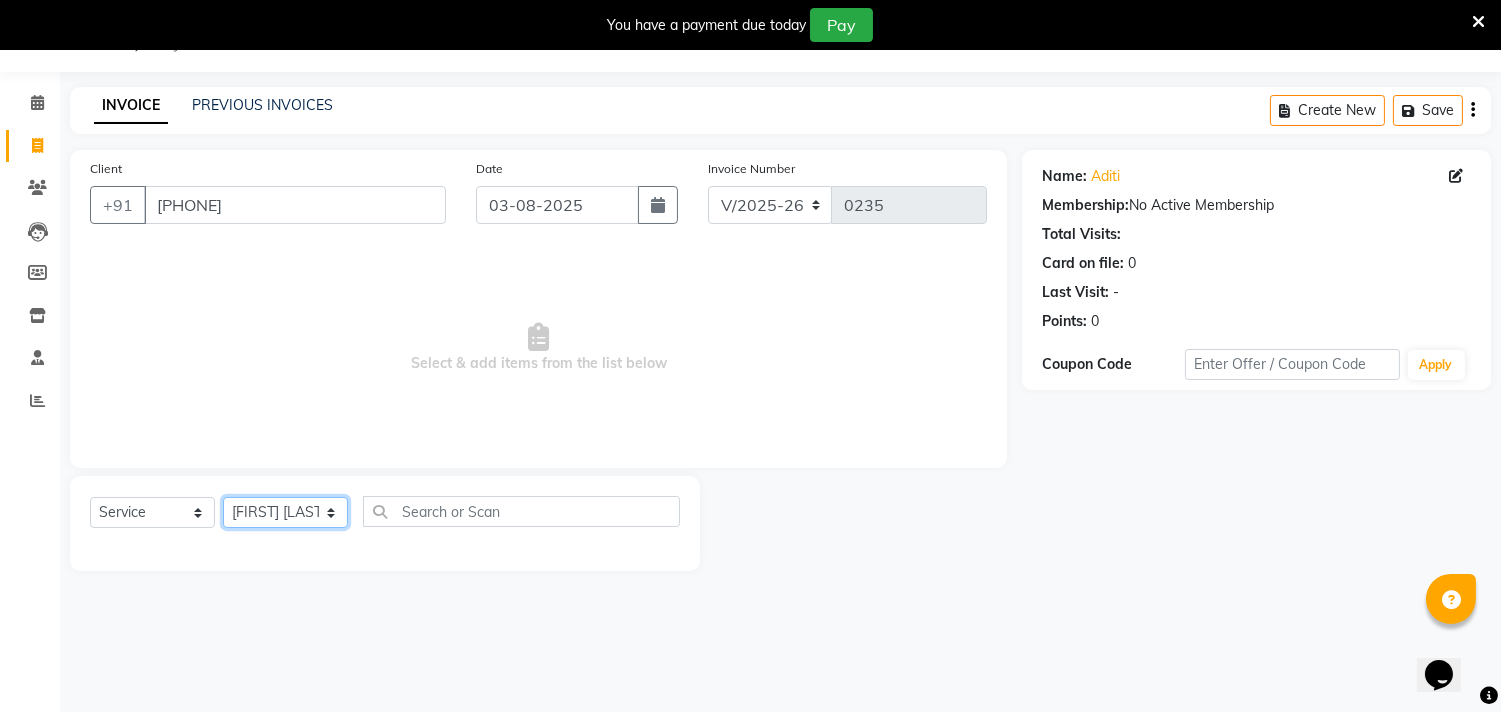 click on "Select Stylist [FIRST] [LAST] Manager [FIRST] [LAST] [FIRST] [LAST] [FIRST] [LAST] [LAST]" 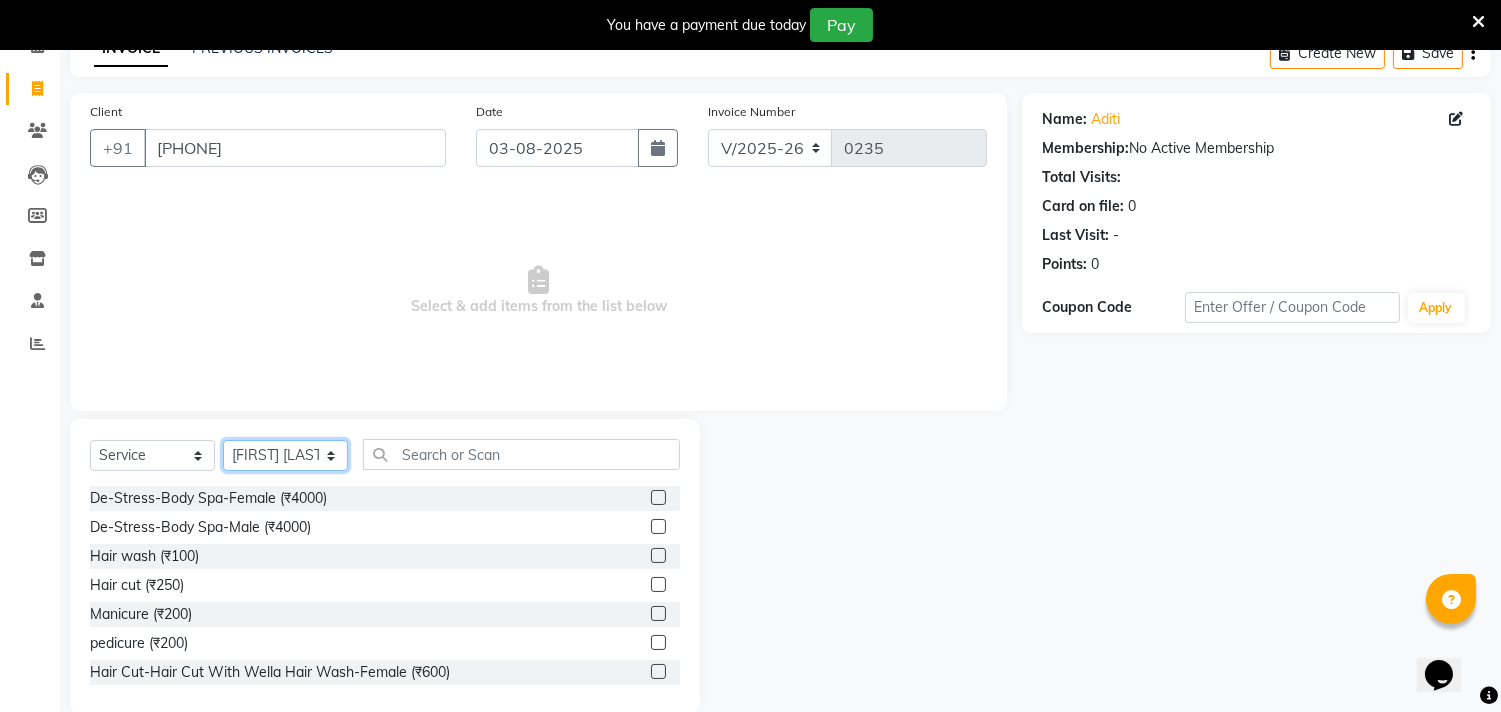 scroll, scrollTop: 138, scrollLeft: 0, axis: vertical 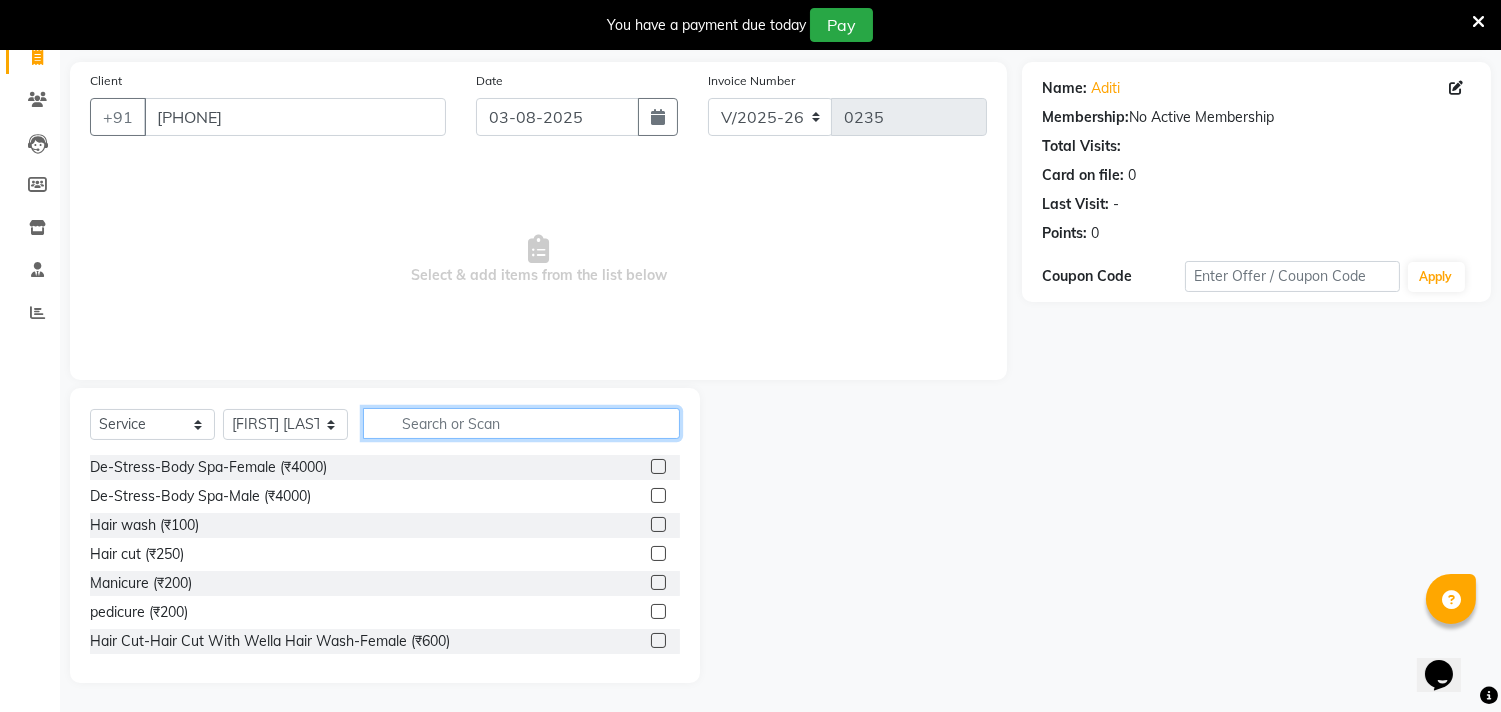 click 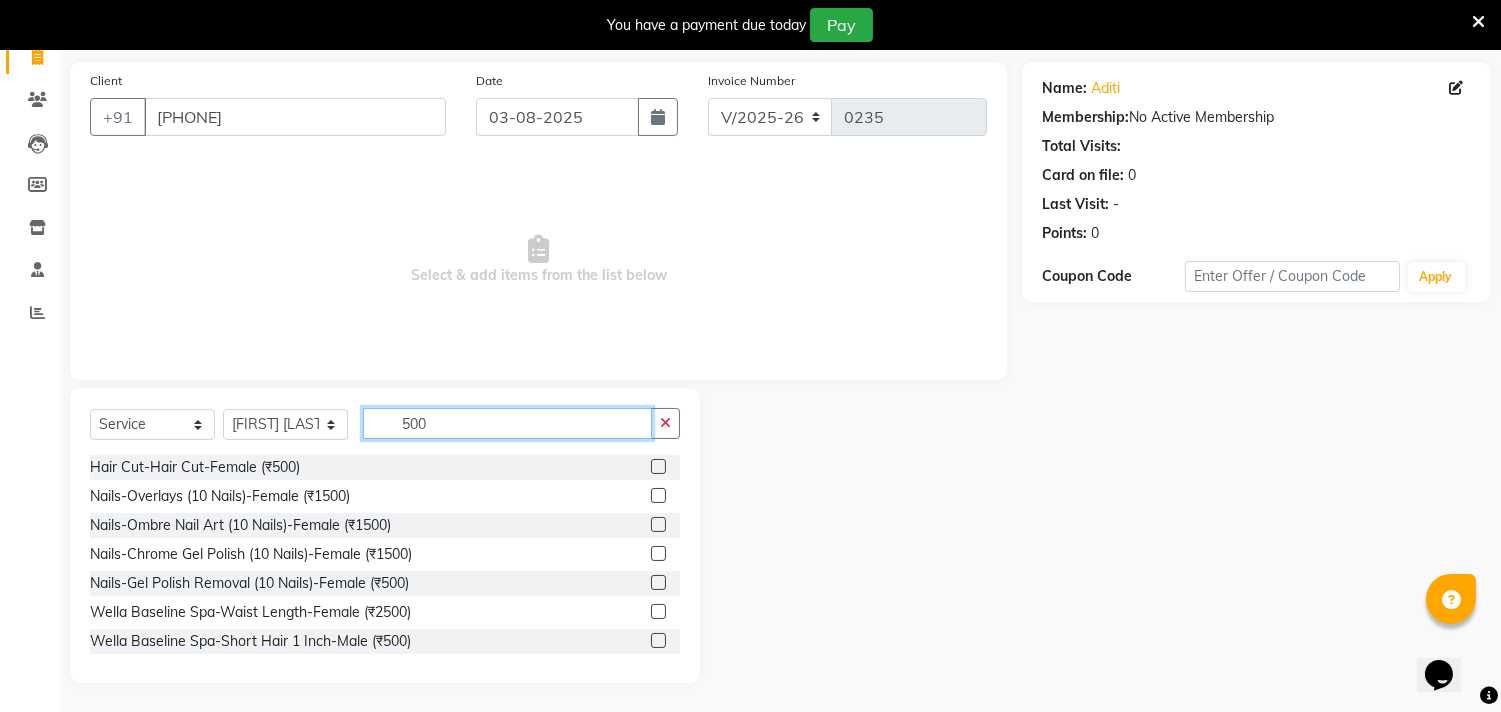 type on "500" 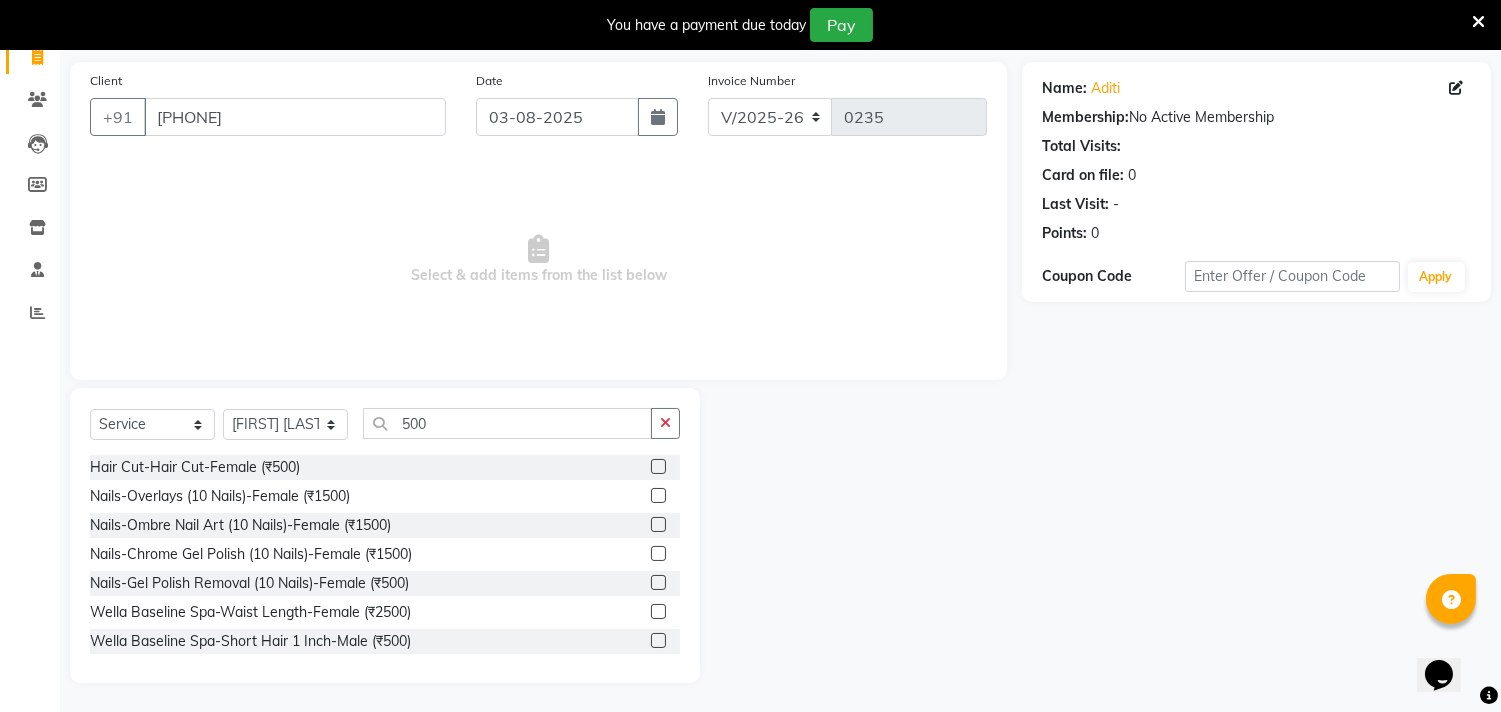 click 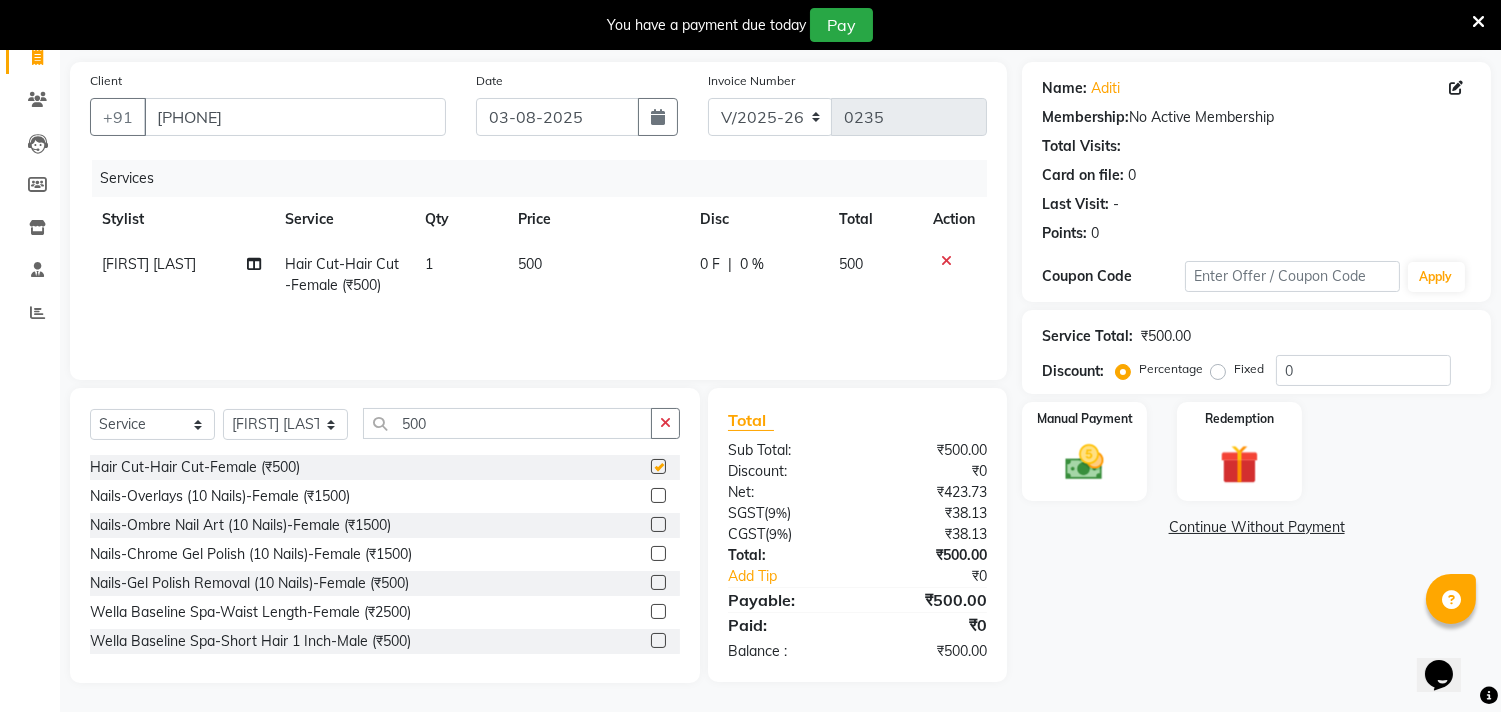 checkbox on "false" 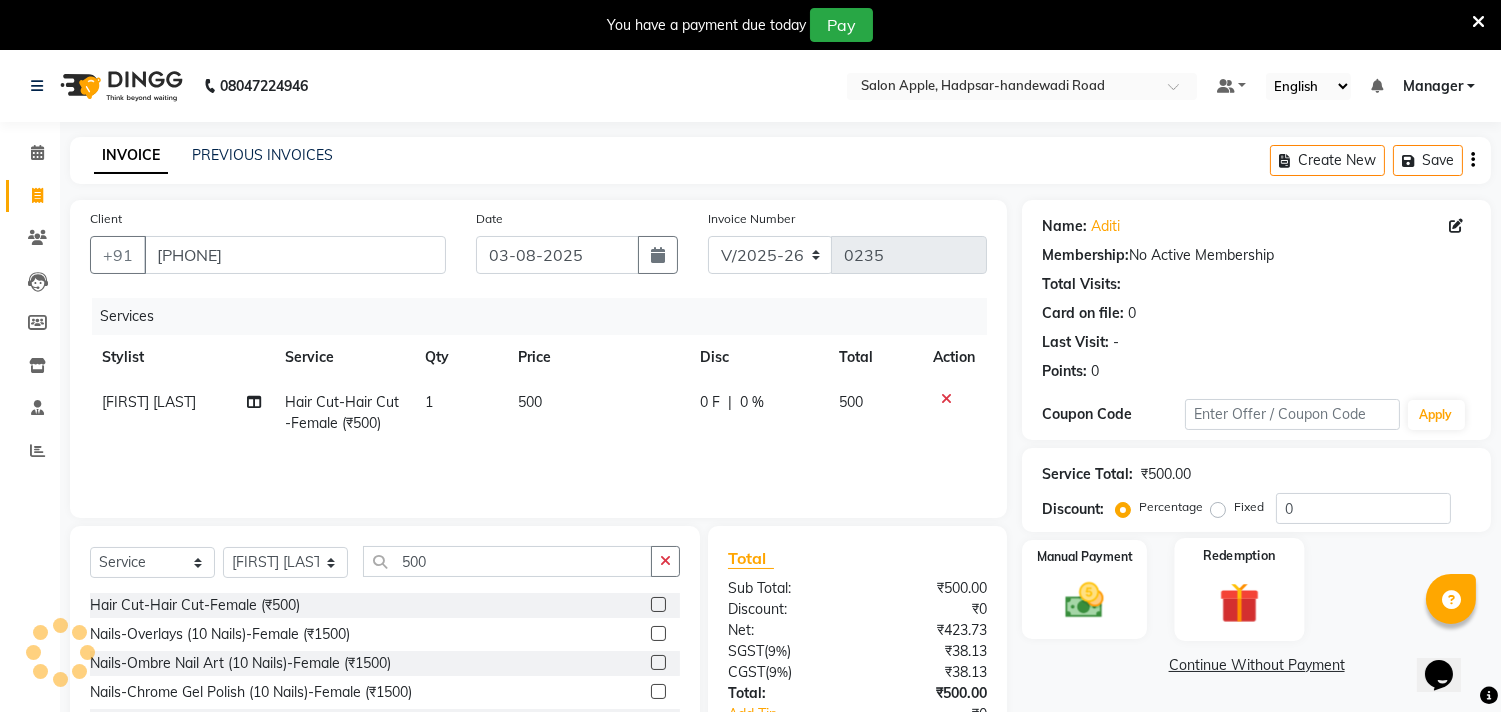 scroll, scrollTop: 138, scrollLeft: 0, axis: vertical 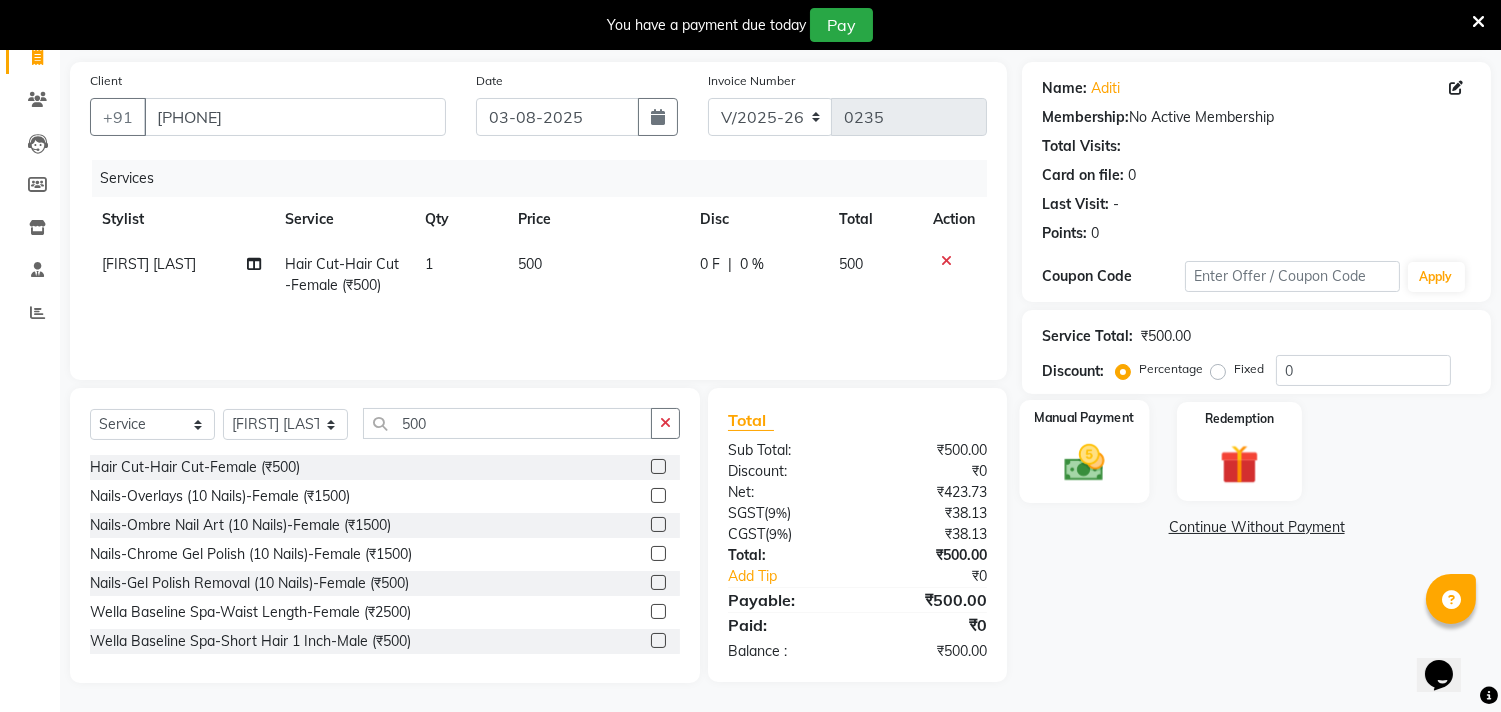 click on "Manual Payment" 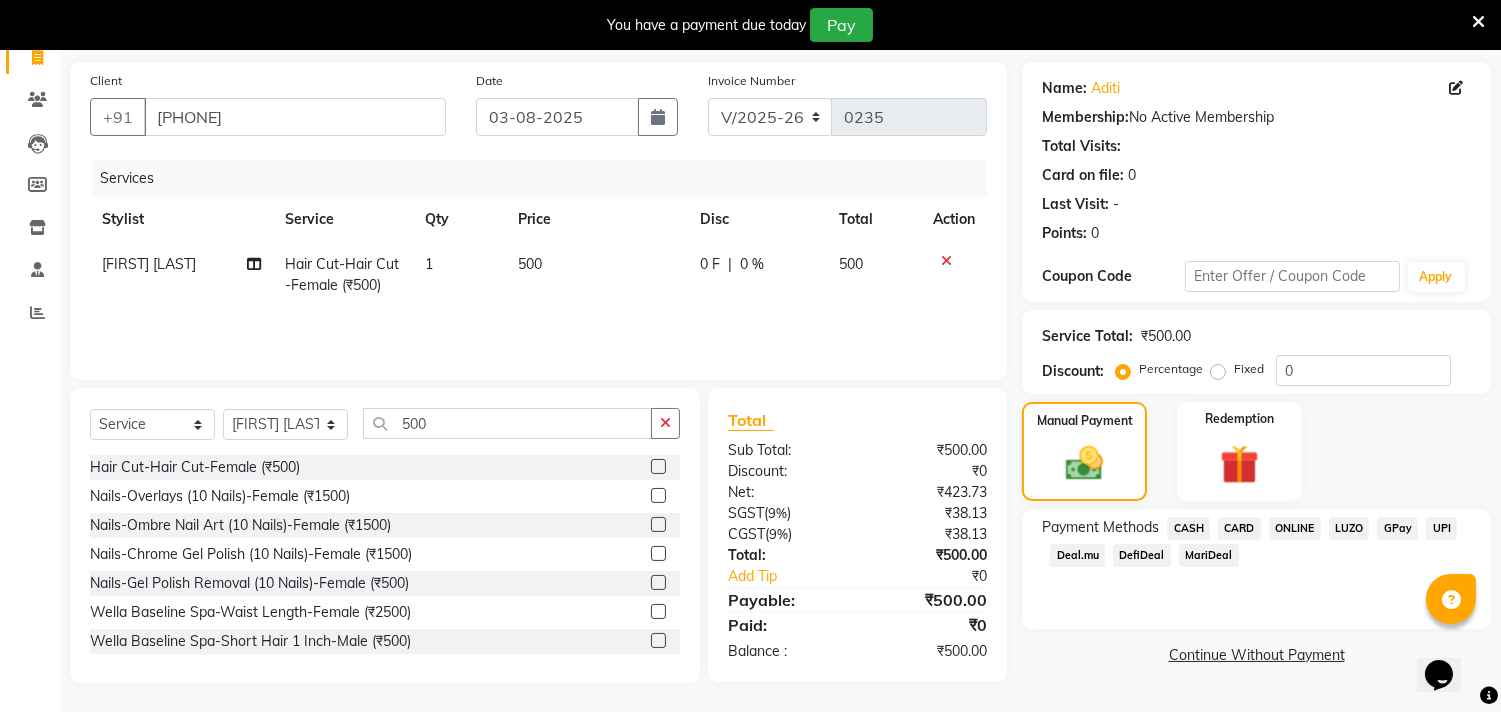 click on "ONLINE" 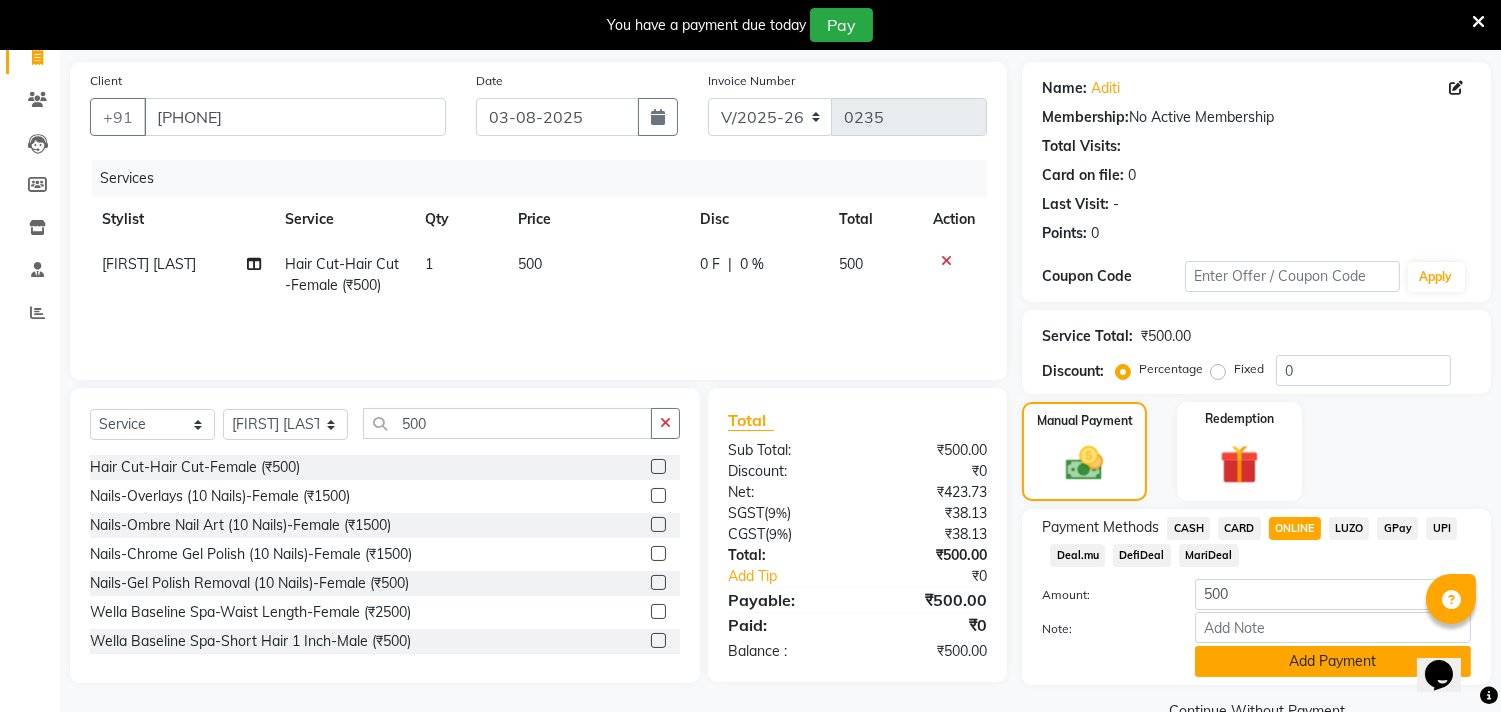 click on "Add Payment" 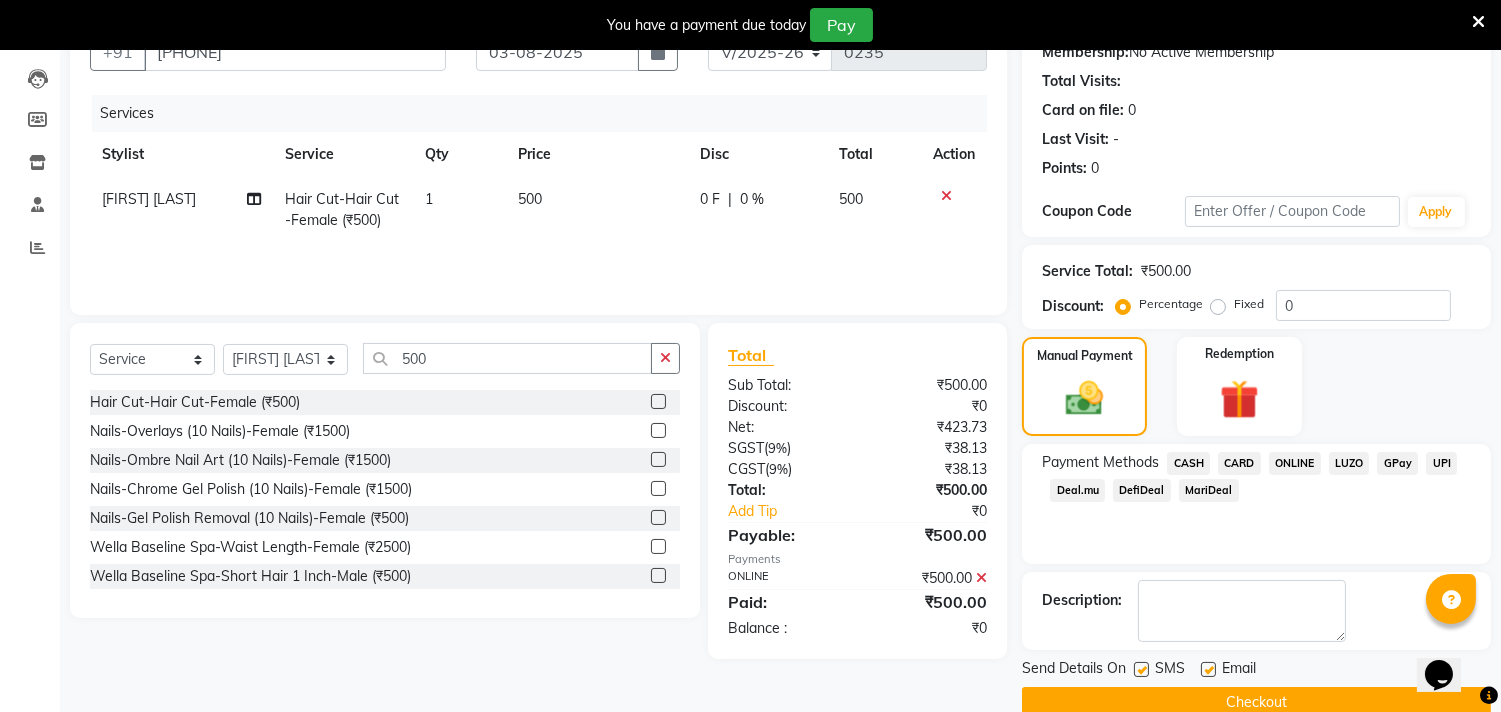 scroll, scrollTop: 237, scrollLeft: 0, axis: vertical 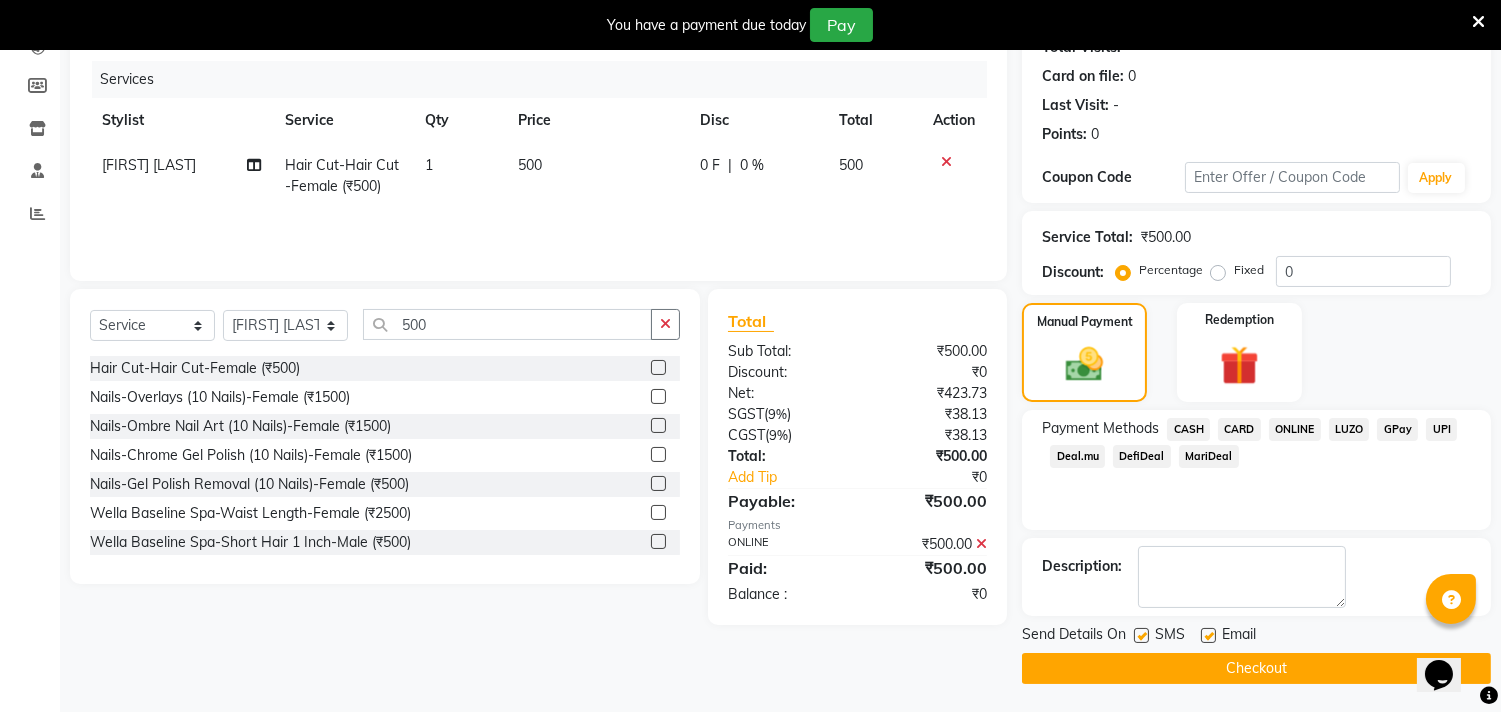 click on "Checkout" 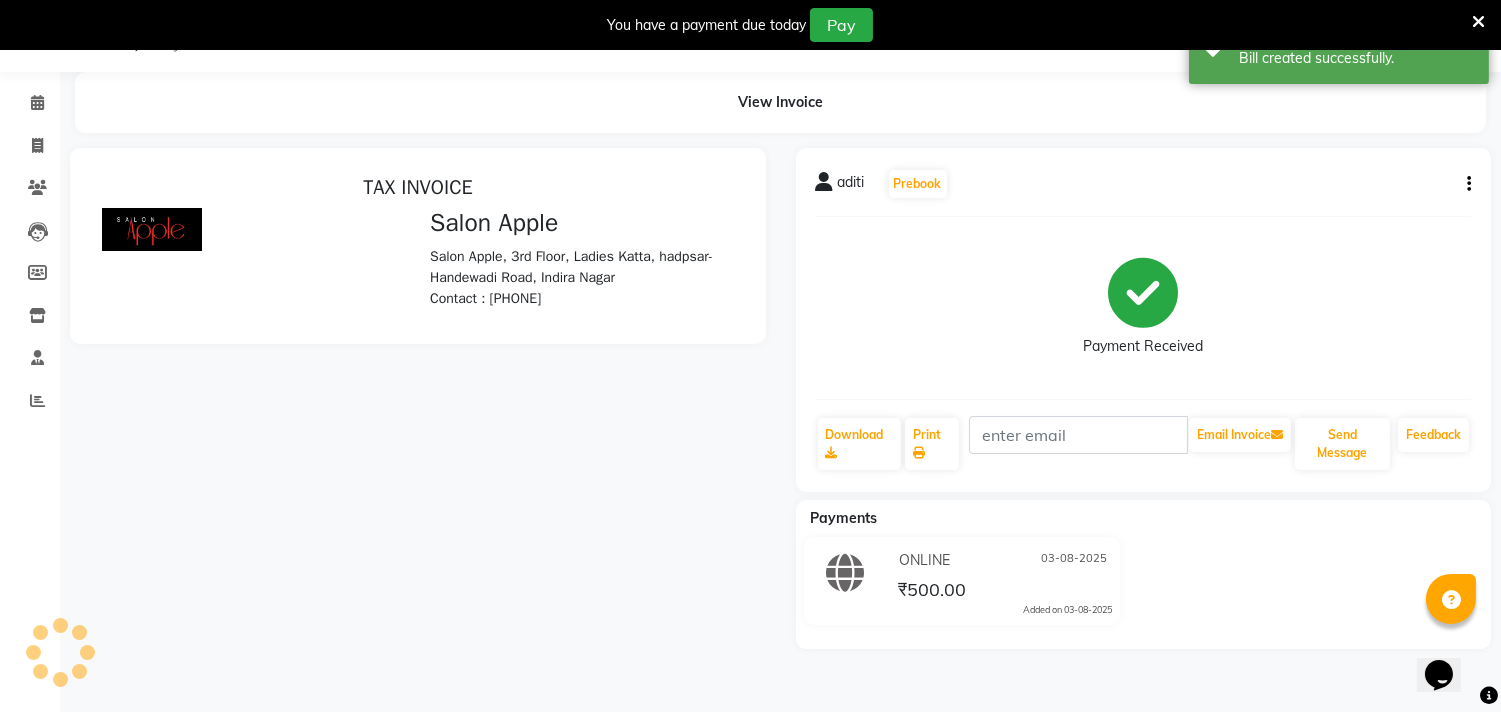 scroll, scrollTop: 0, scrollLeft: 0, axis: both 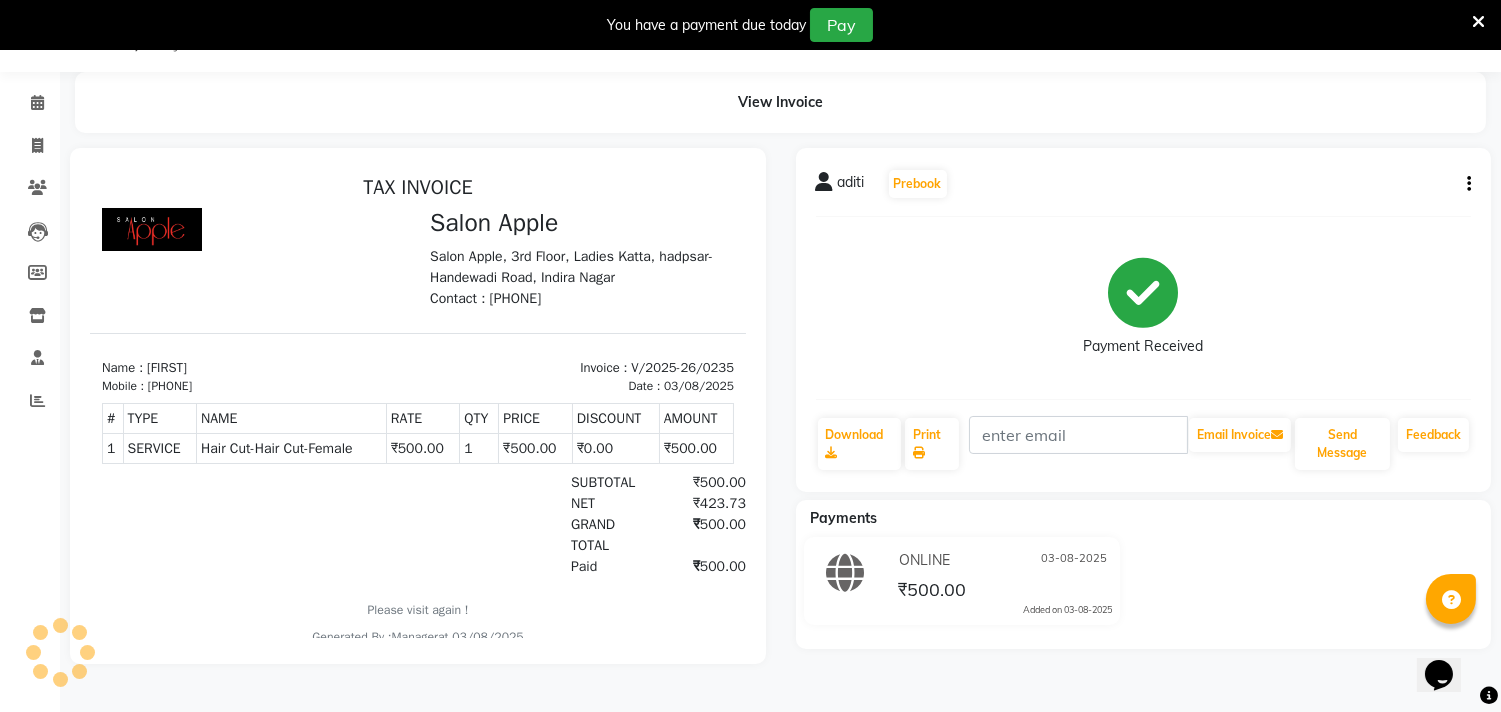 click on "You have a payment due today   Pay" at bounding box center [750, 25] 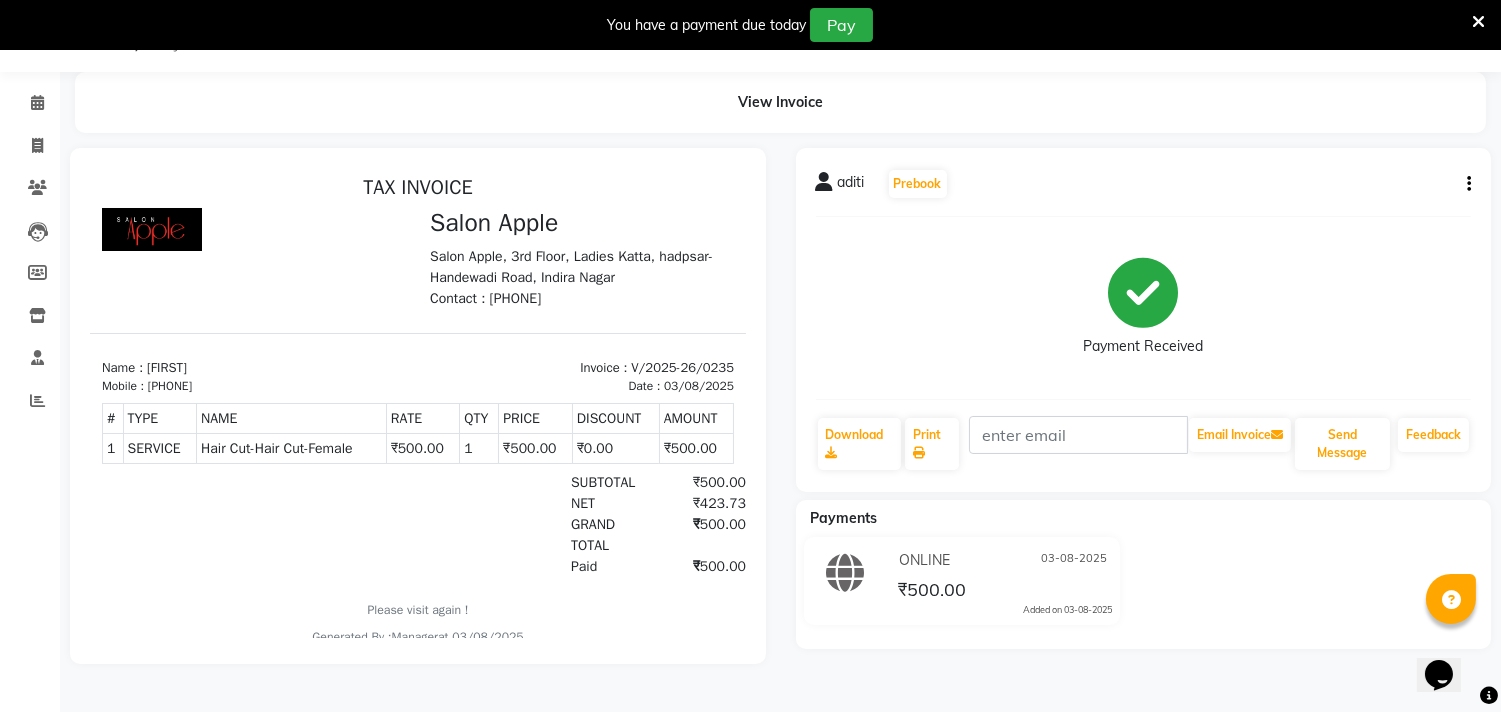 click at bounding box center (1478, 22) 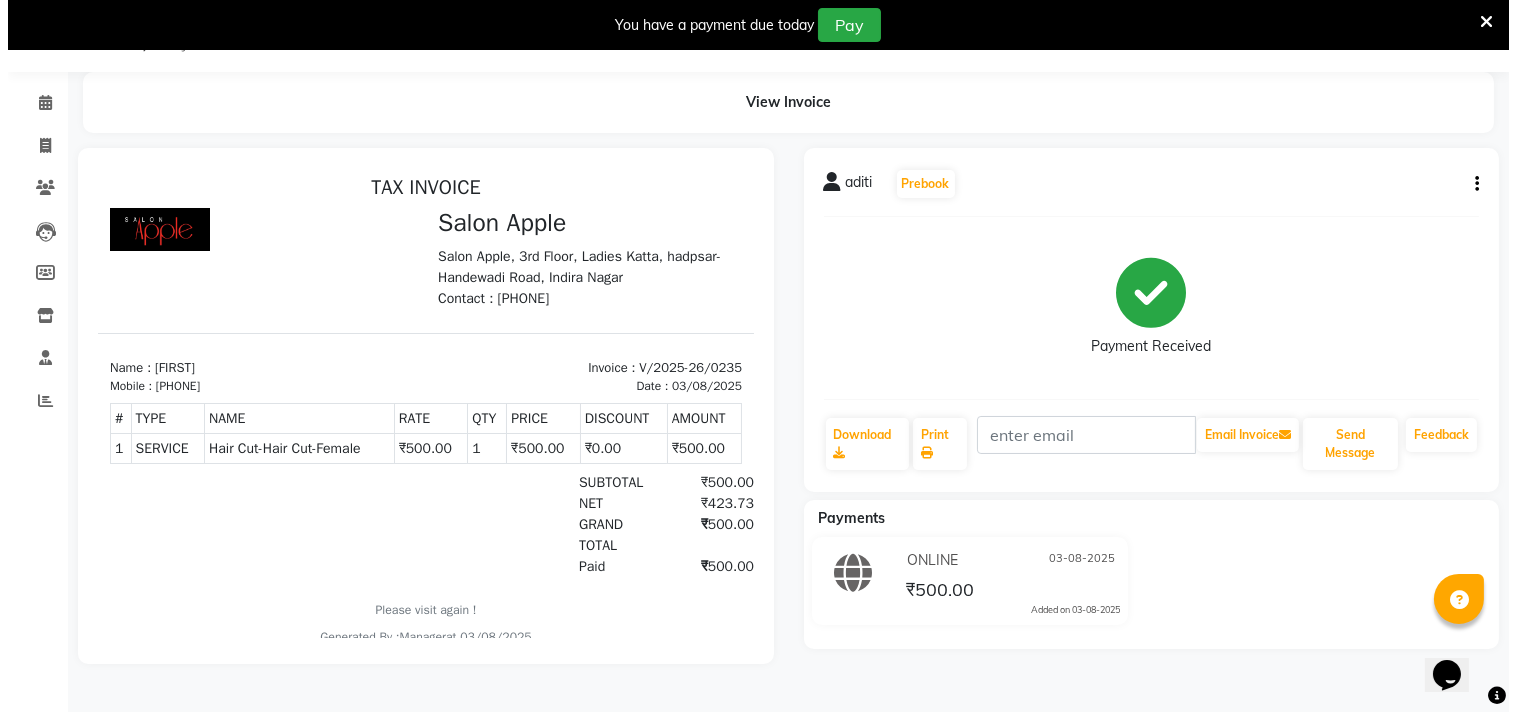 scroll, scrollTop: 0, scrollLeft: 0, axis: both 